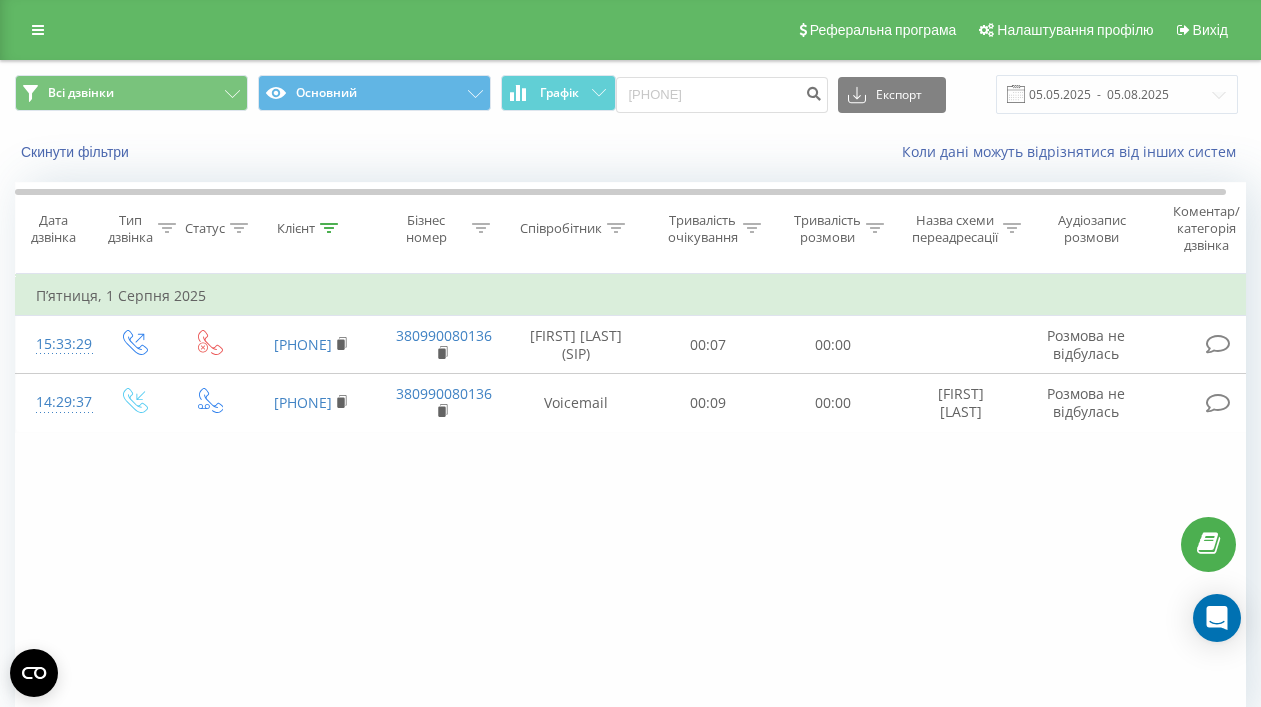 scroll, scrollTop: 0, scrollLeft: 0, axis: both 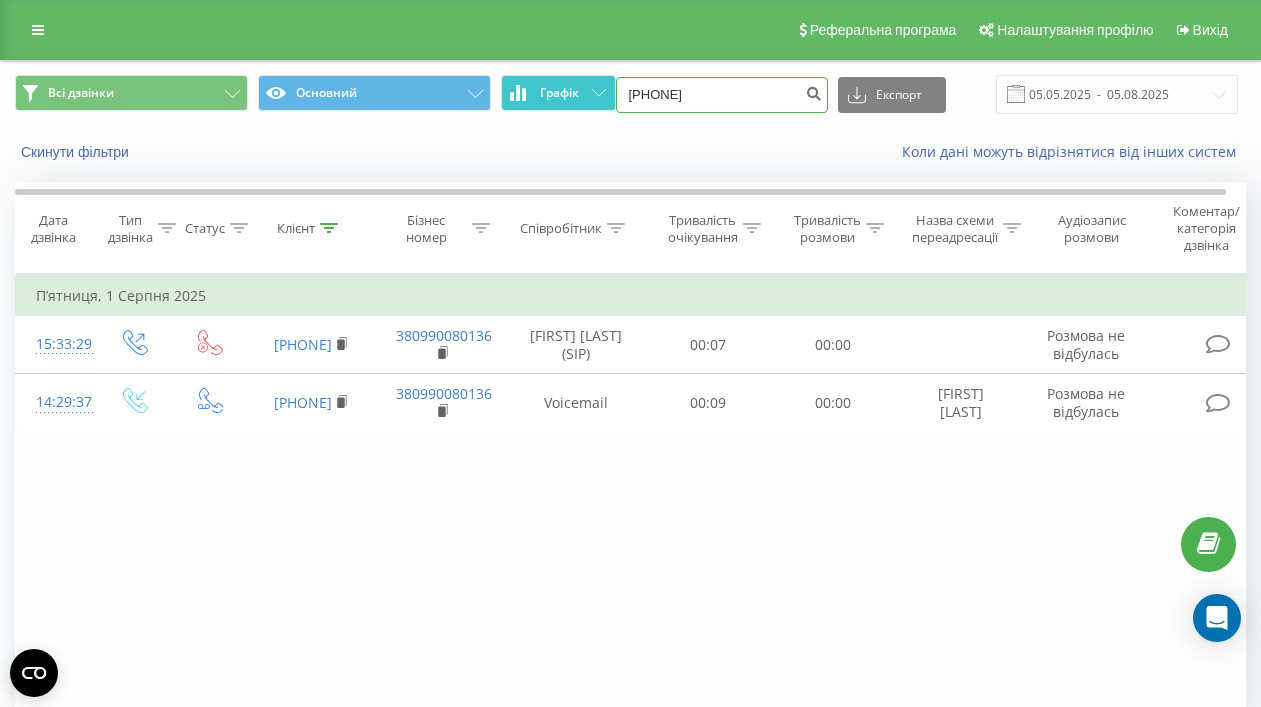 drag, startPoint x: 759, startPoint y: 98, endPoint x: 537, endPoint y: 91, distance: 222.11034 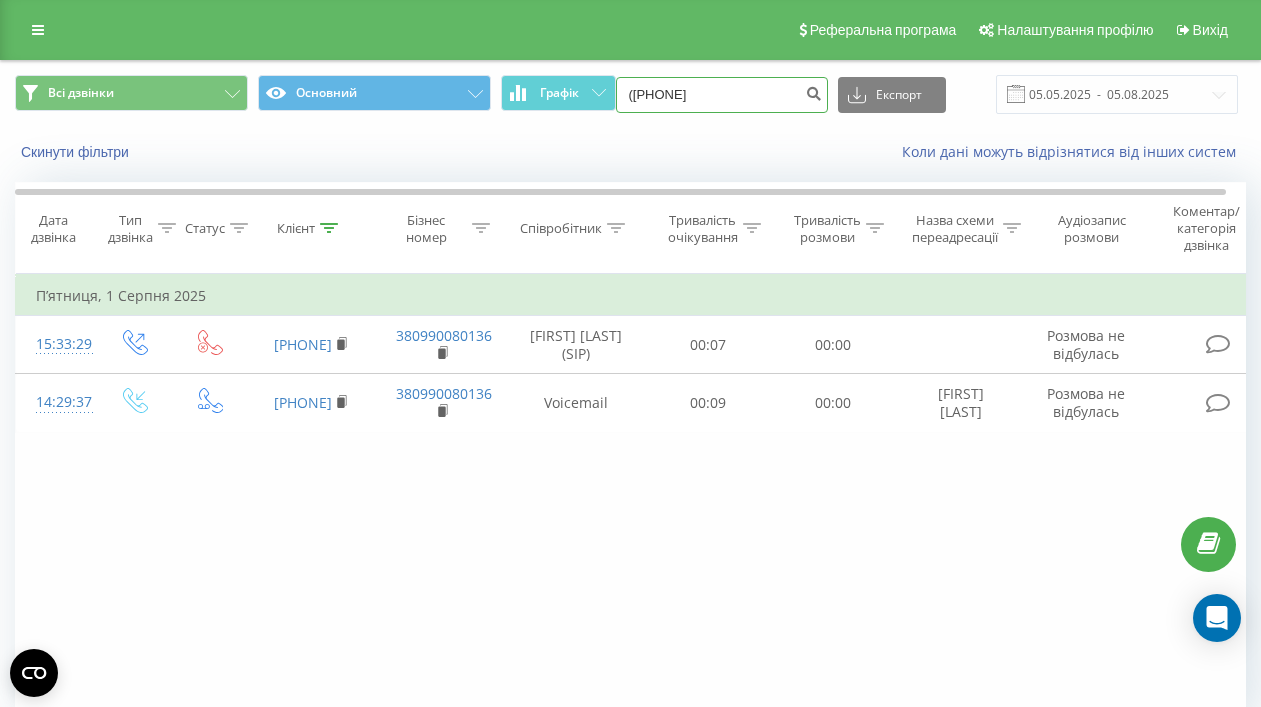 click on "(099) 717 77 79" at bounding box center [722, 95] 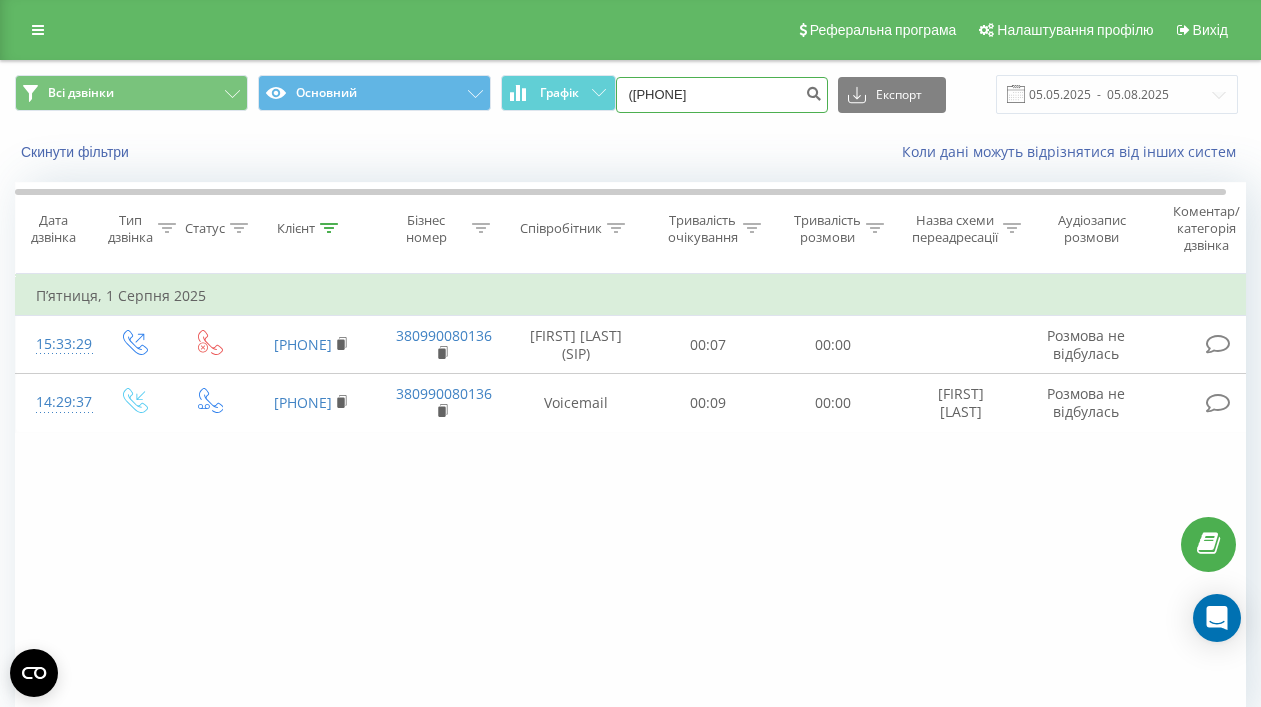 click on "(099 717 77 79" at bounding box center [722, 95] 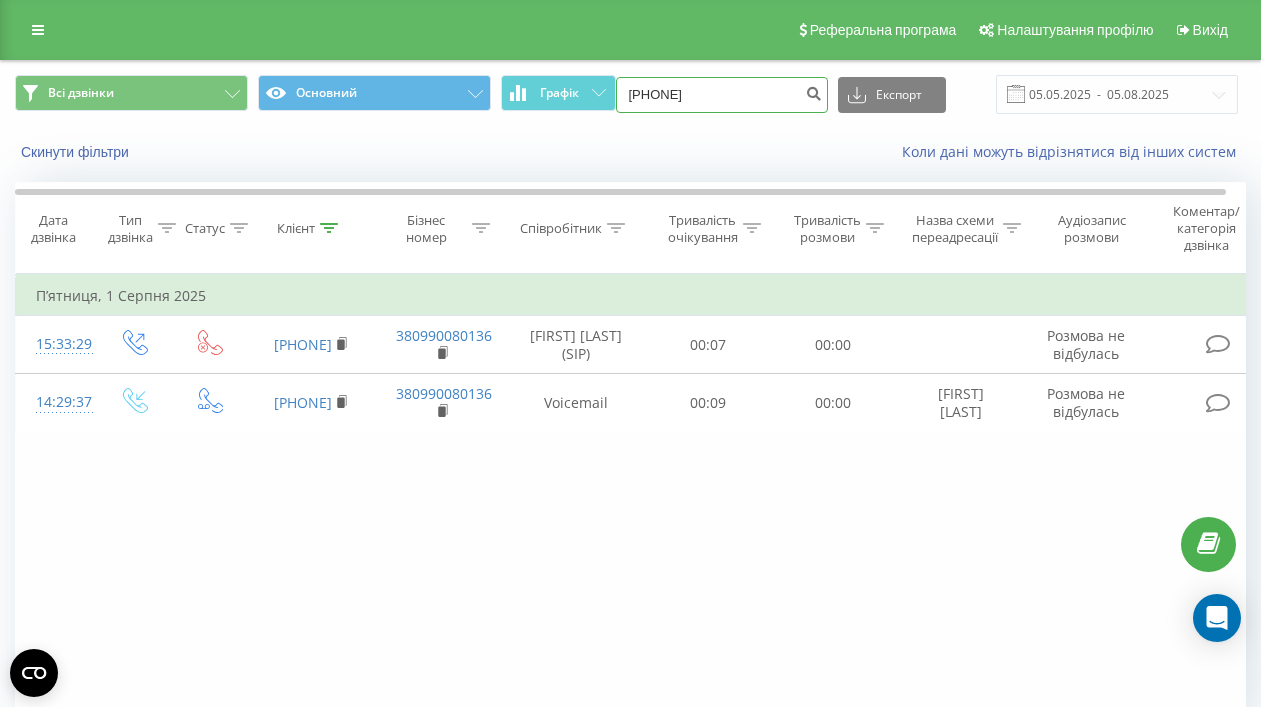 type on "099 717 77 79" 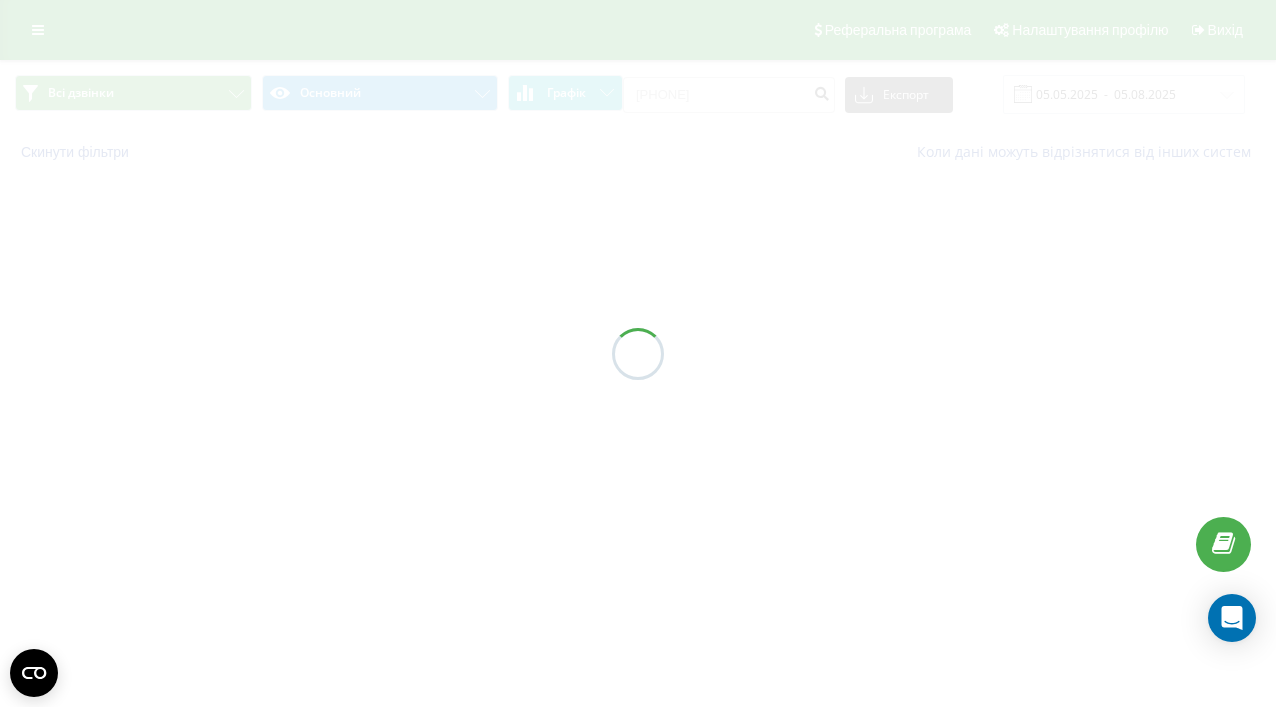 scroll, scrollTop: 0, scrollLeft: 0, axis: both 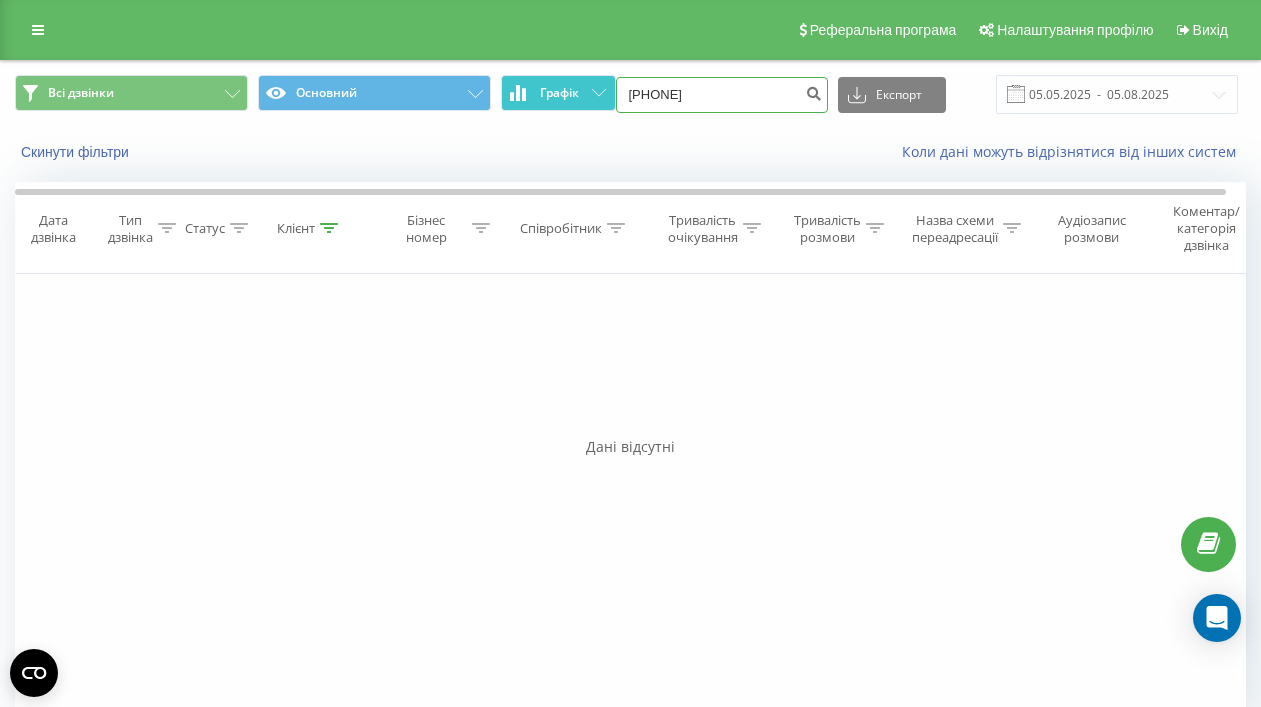 drag, startPoint x: 741, startPoint y: 102, endPoint x: 613, endPoint y: 92, distance: 128.39003 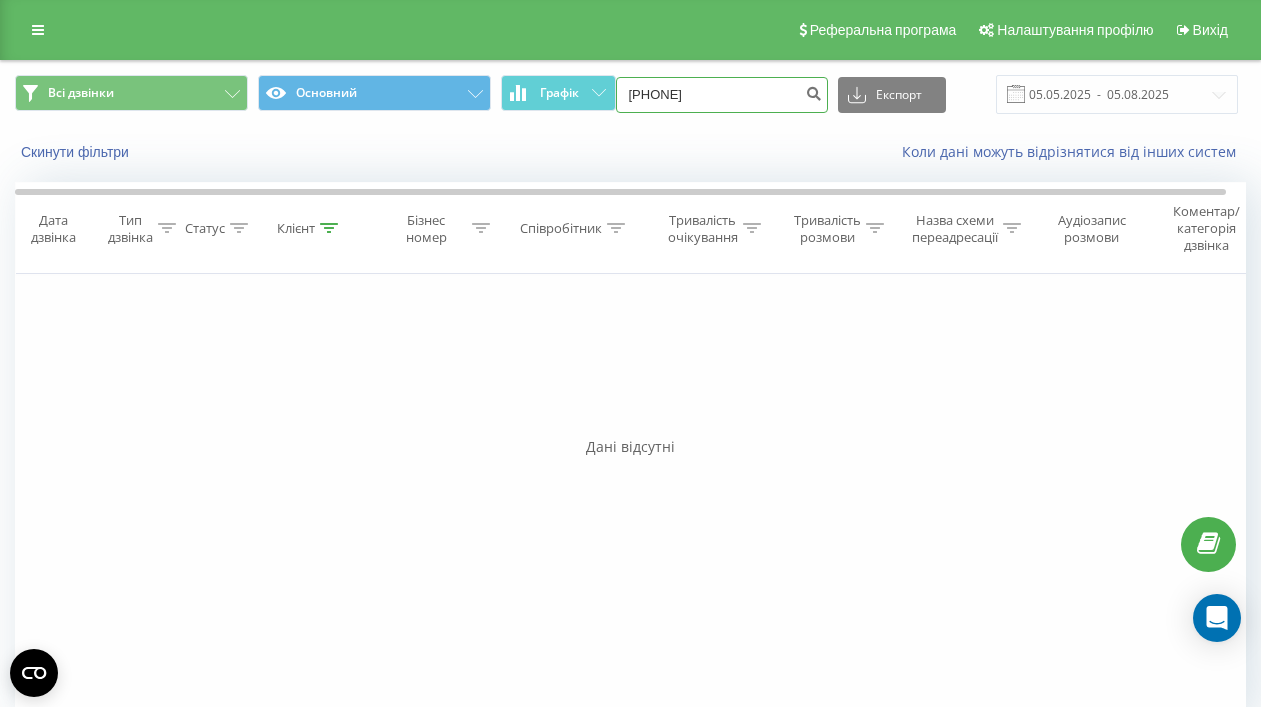 click on "[PHONE]" at bounding box center (722, 95) 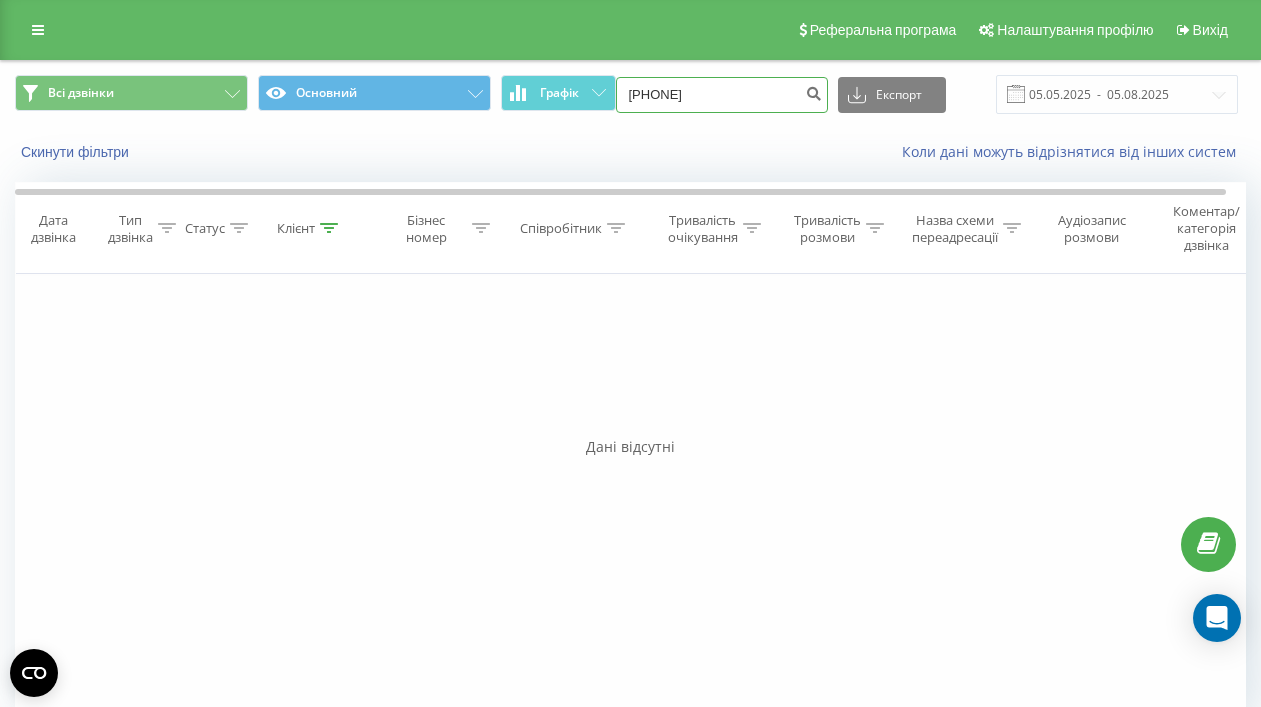 click on "[PHONE]" at bounding box center [722, 95] 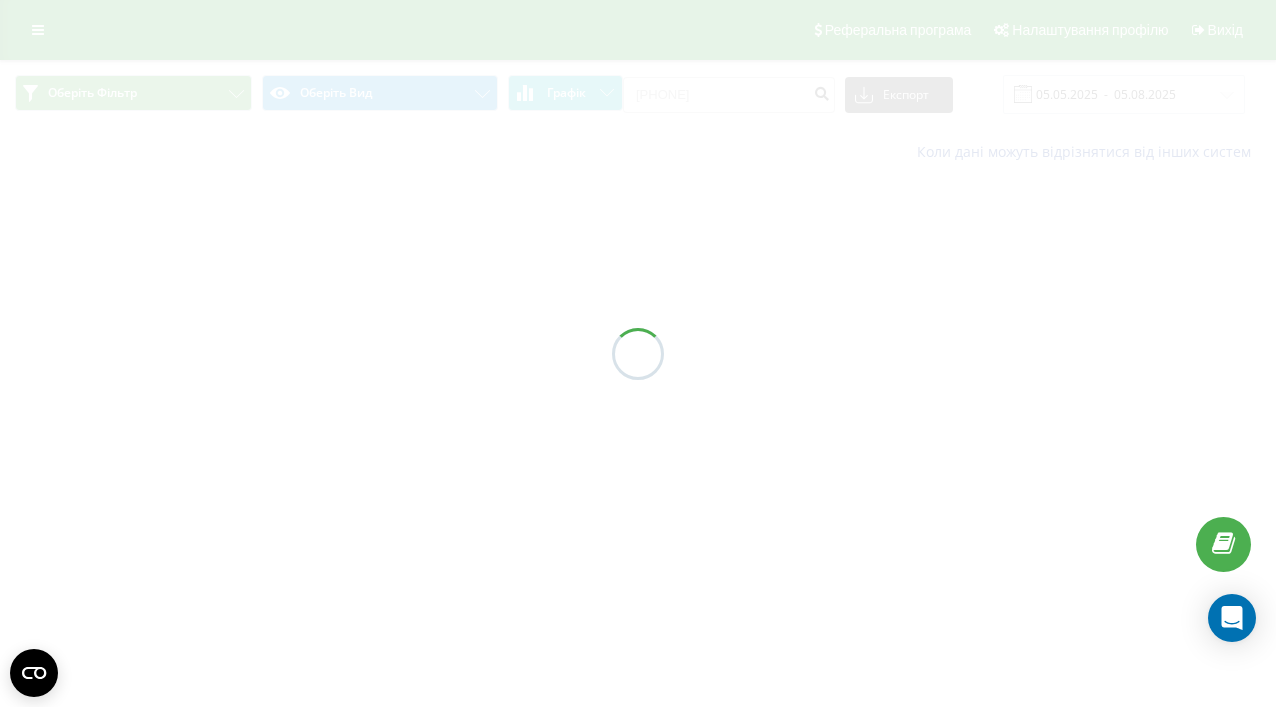 scroll, scrollTop: 0, scrollLeft: 0, axis: both 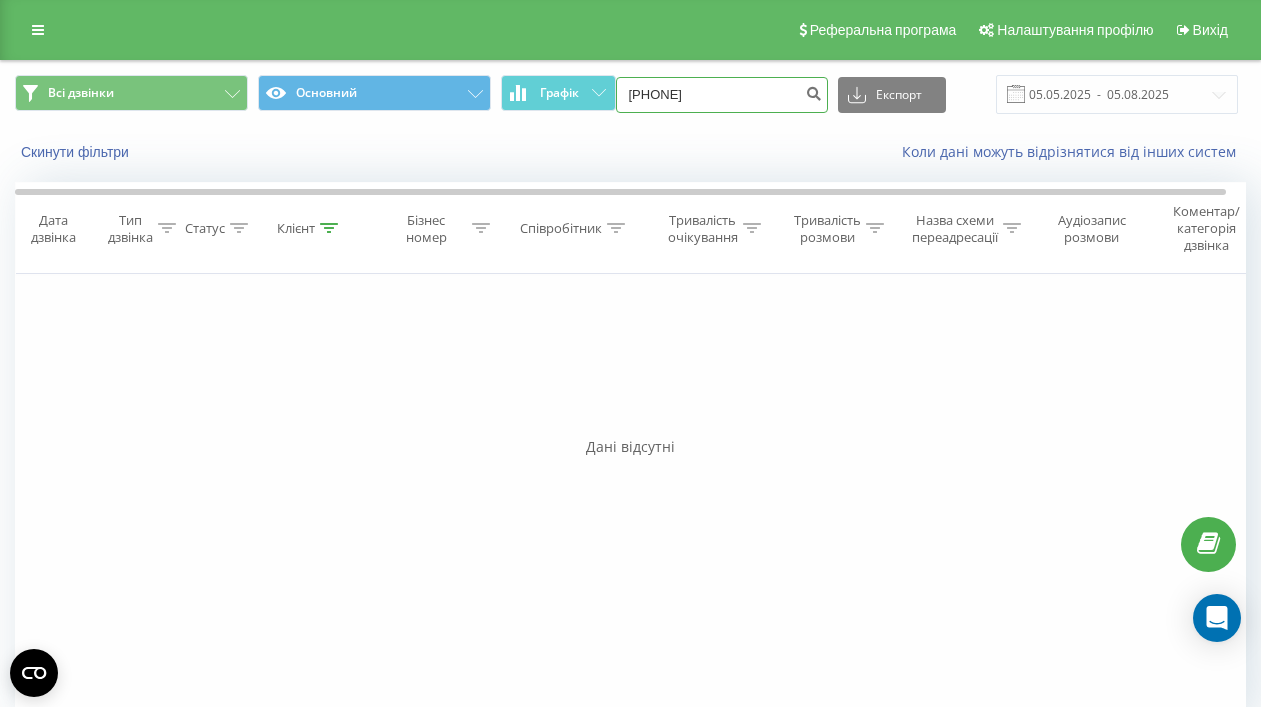 drag, startPoint x: 742, startPoint y: 94, endPoint x: 647, endPoint y: 96, distance: 95.02105 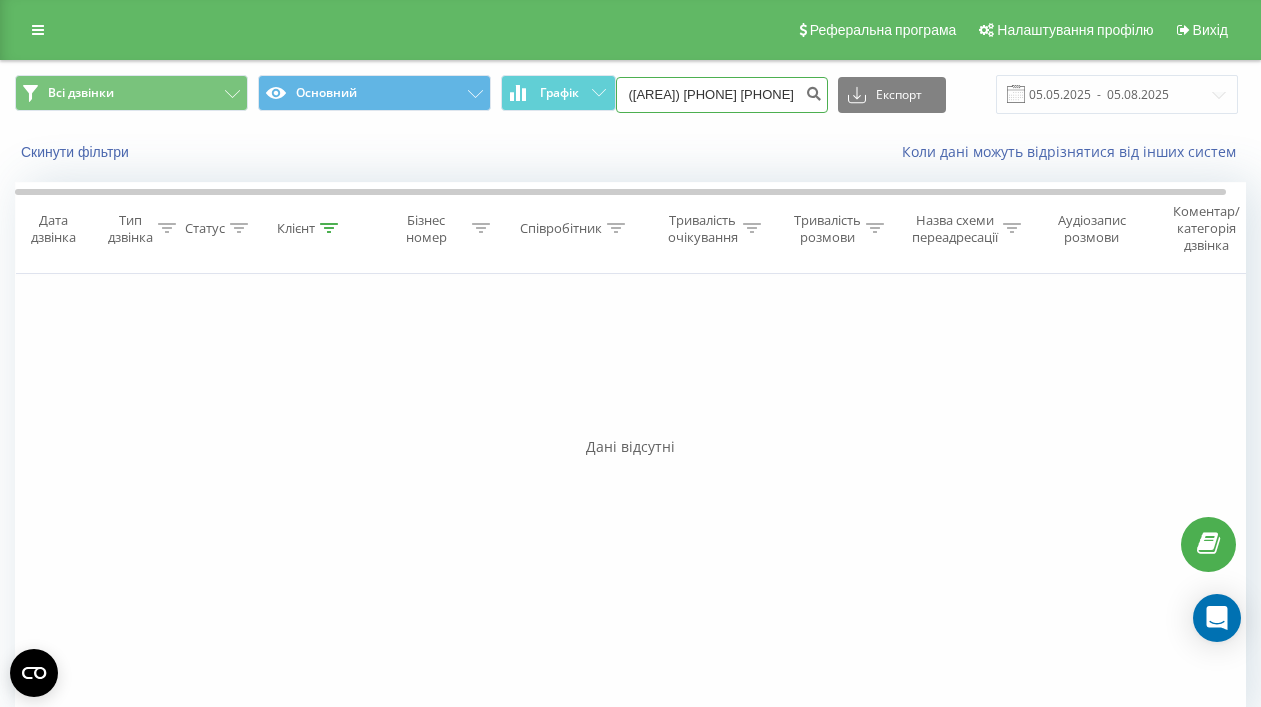 click on "(063) 025 34 84" at bounding box center (722, 95) 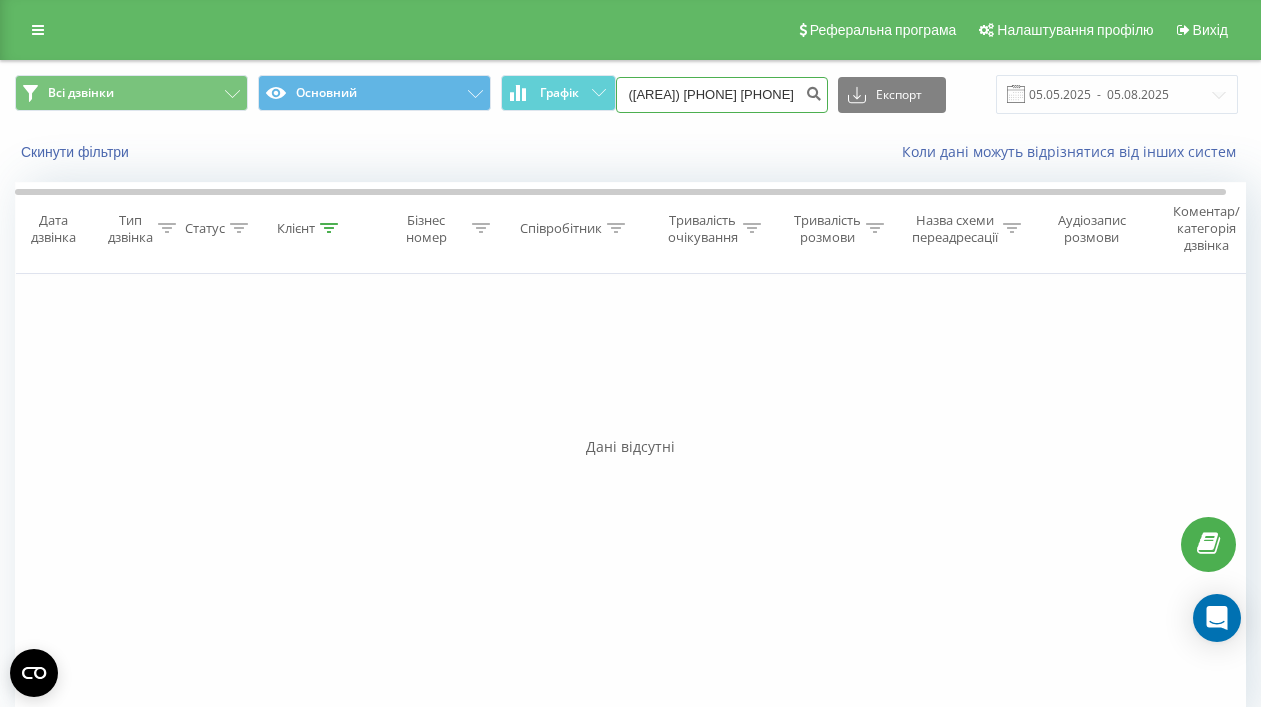 click on "(063025 34 84" at bounding box center [722, 95] 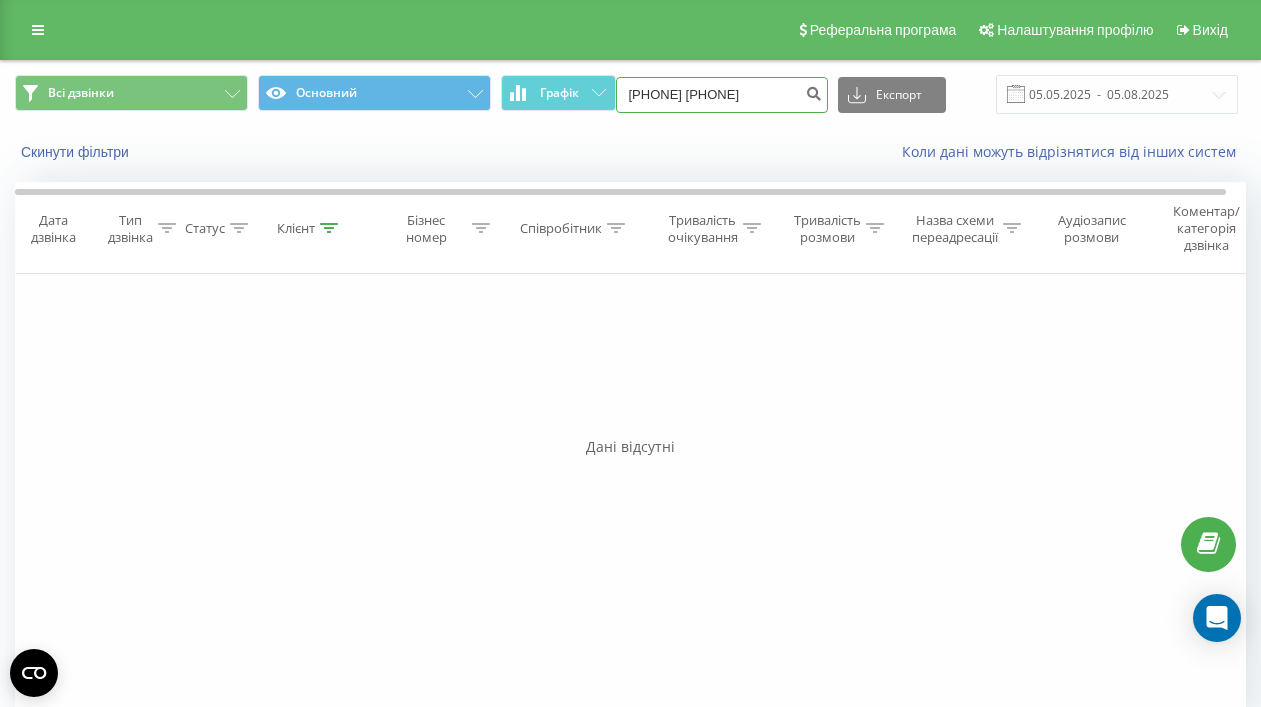 type on "063025 34 84" 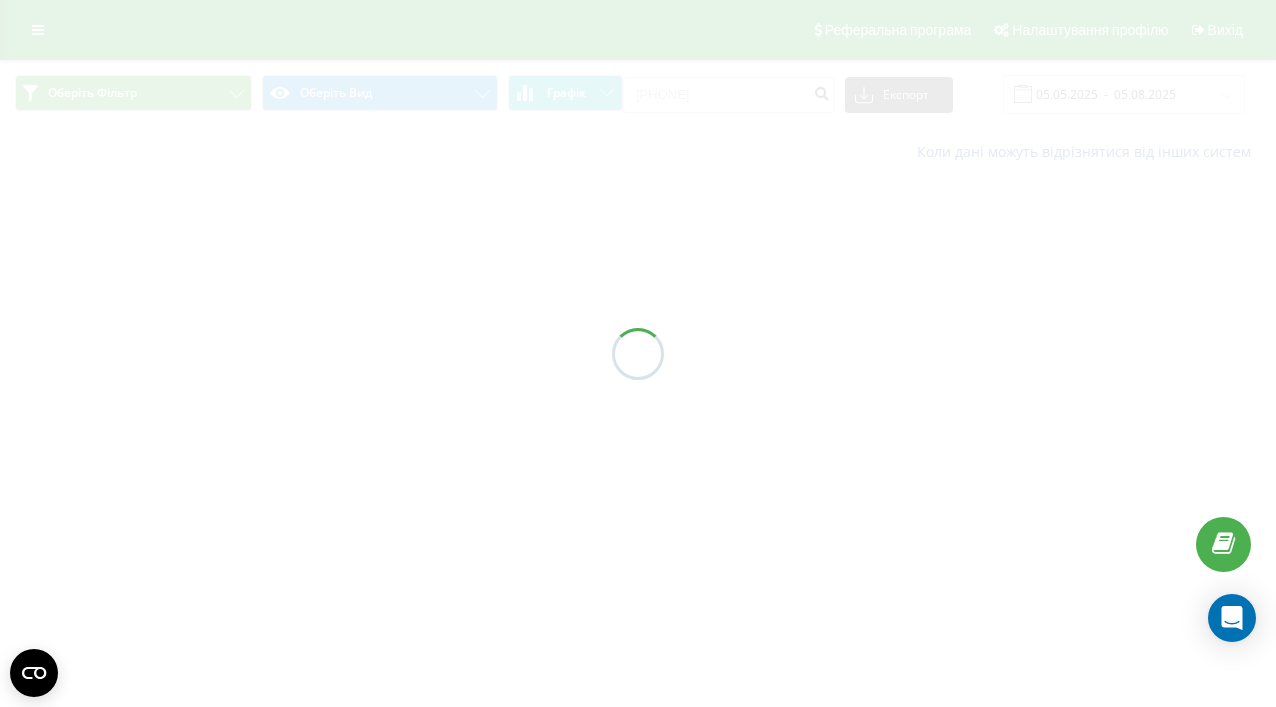 scroll, scrollTop: 0, scrollLeft: 0, axis: both 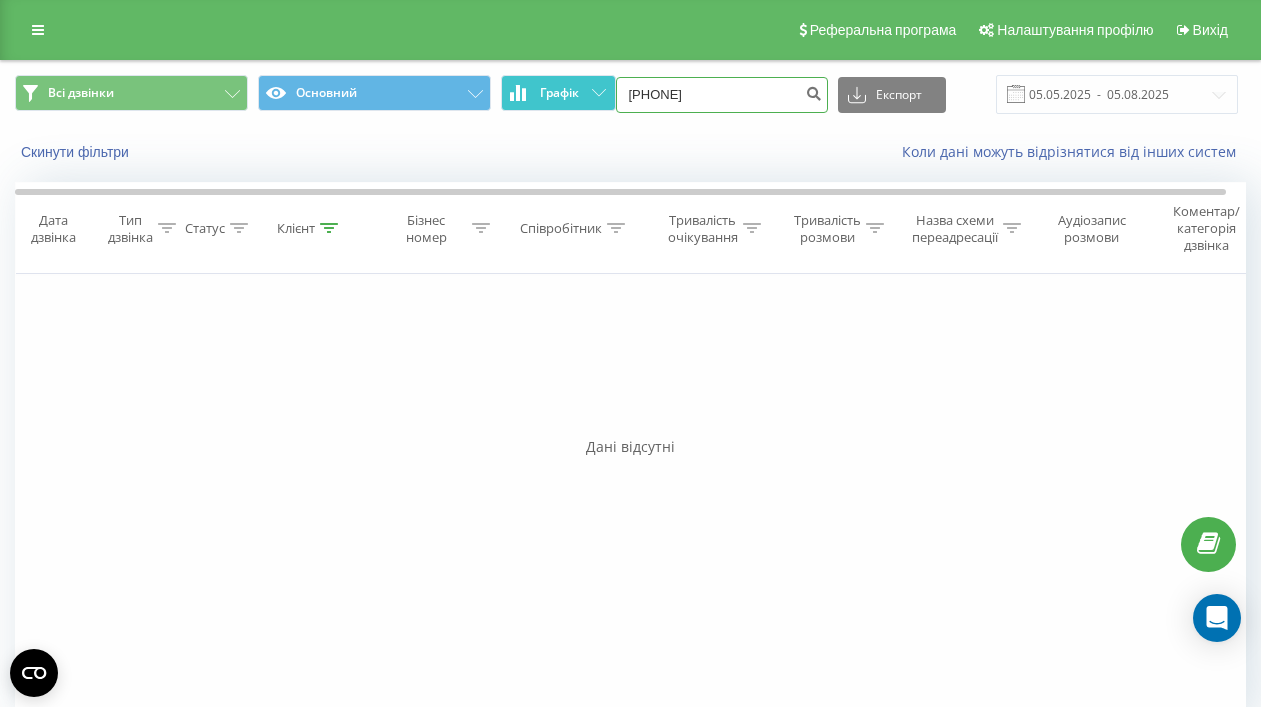 drag, startPoint x: 761, startPoint y: 87, endPoint x: 610, endPoint y: 91, distance: 151.05296 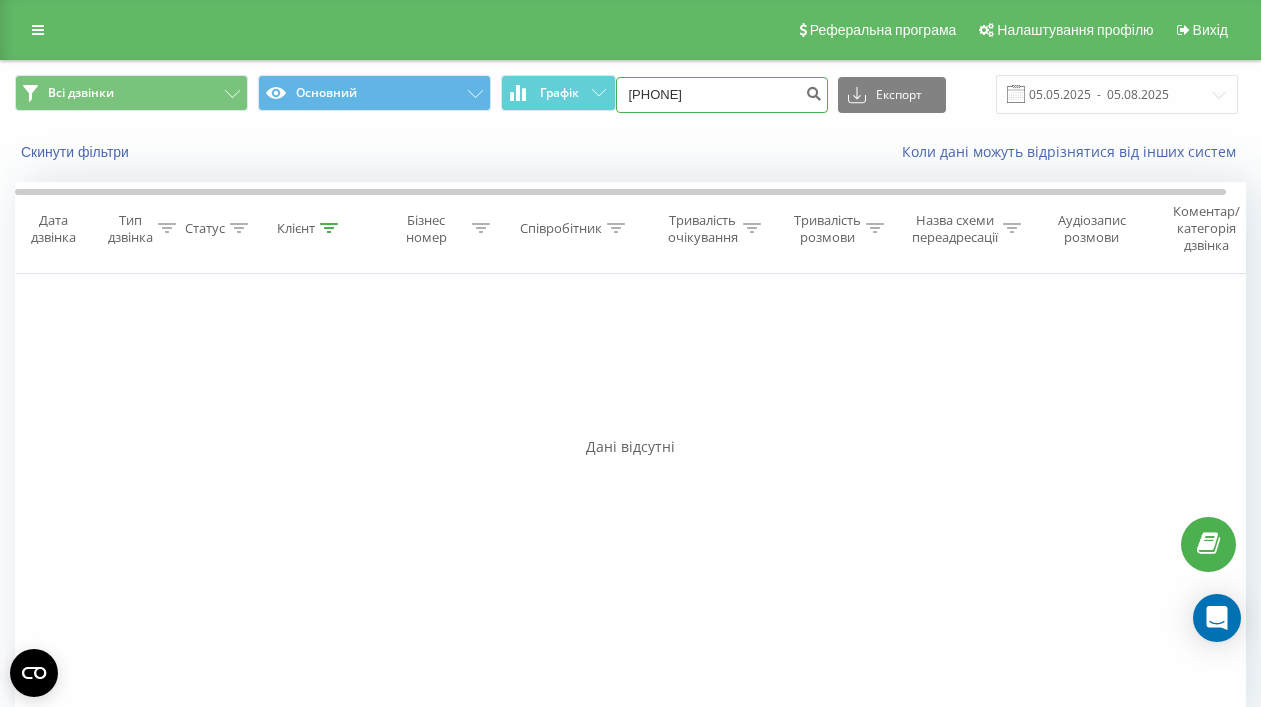paste on "(073) 324 45 71" 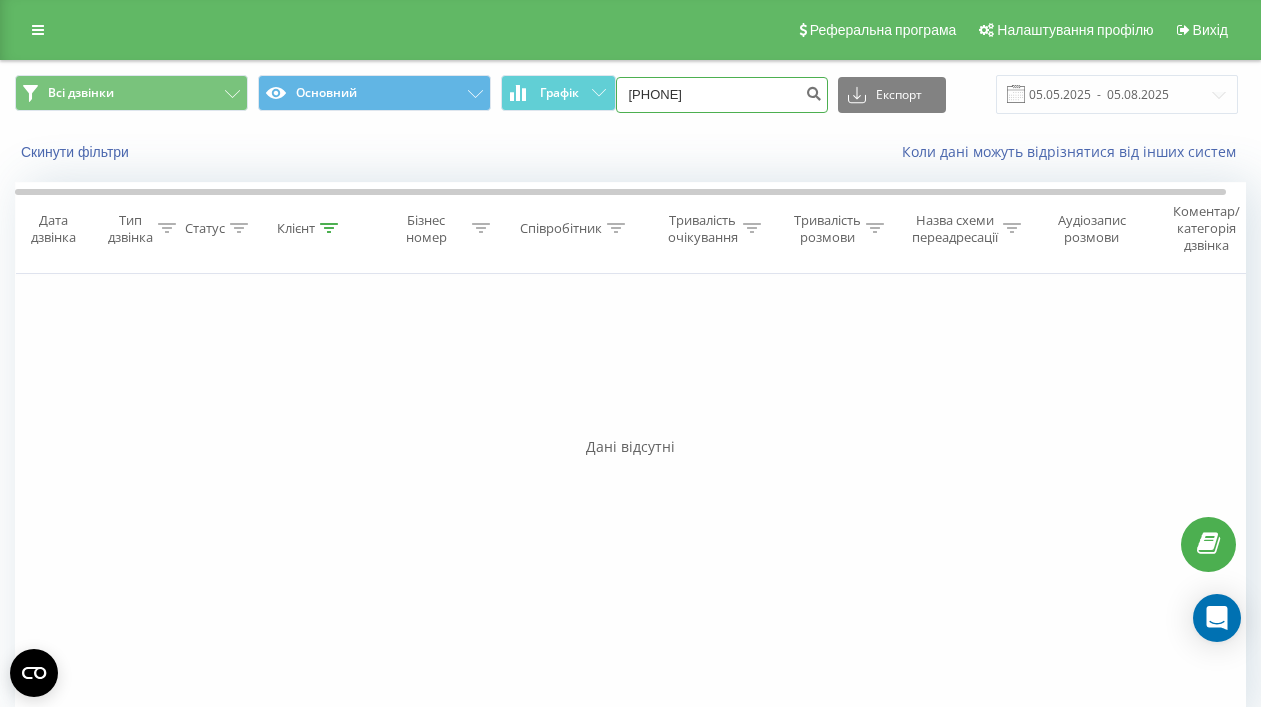 click on "(073324 45 71" at bounding box center (722, 95) 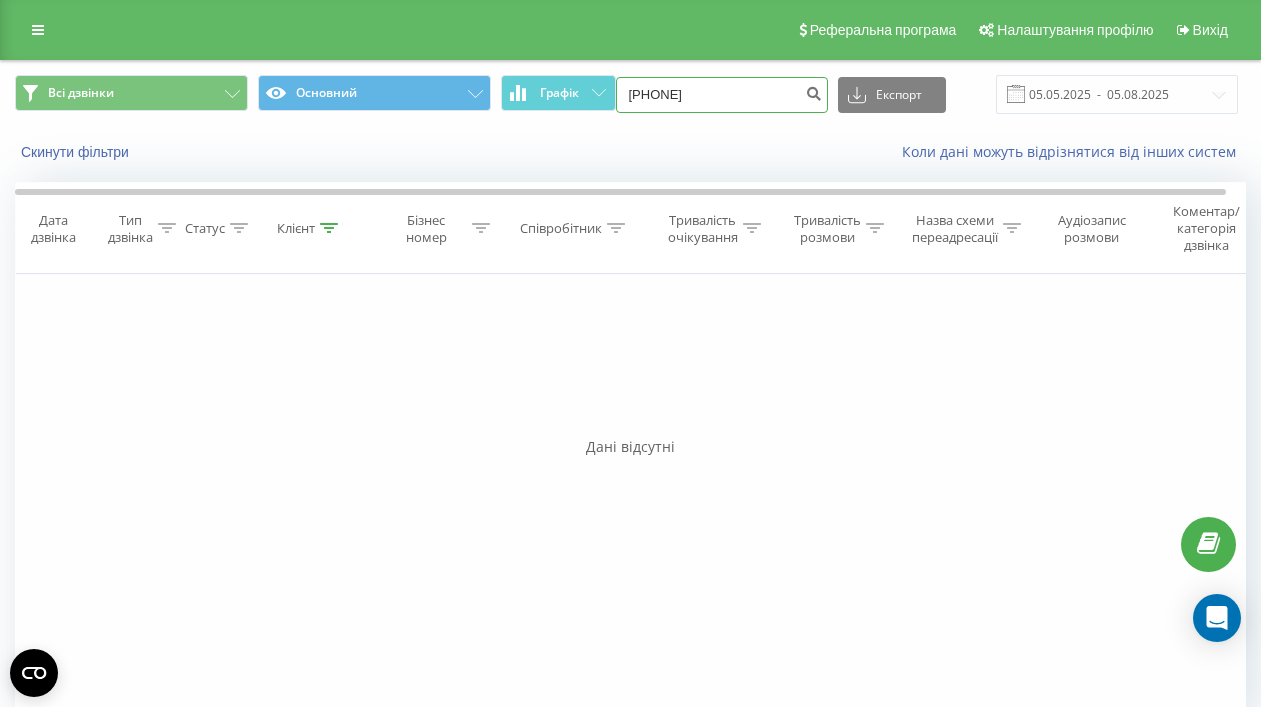 type on "073324 45 71" 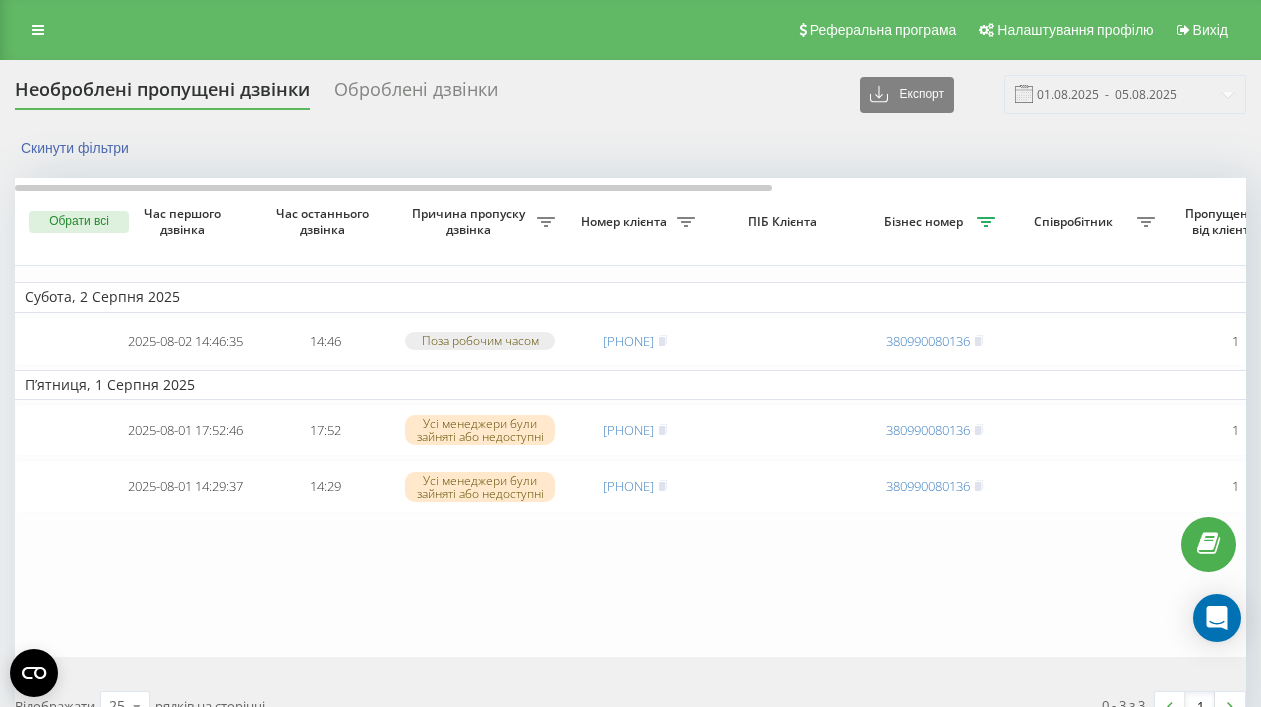 scroll, scrollTop: 0, scrollLeft: 0, axis: both 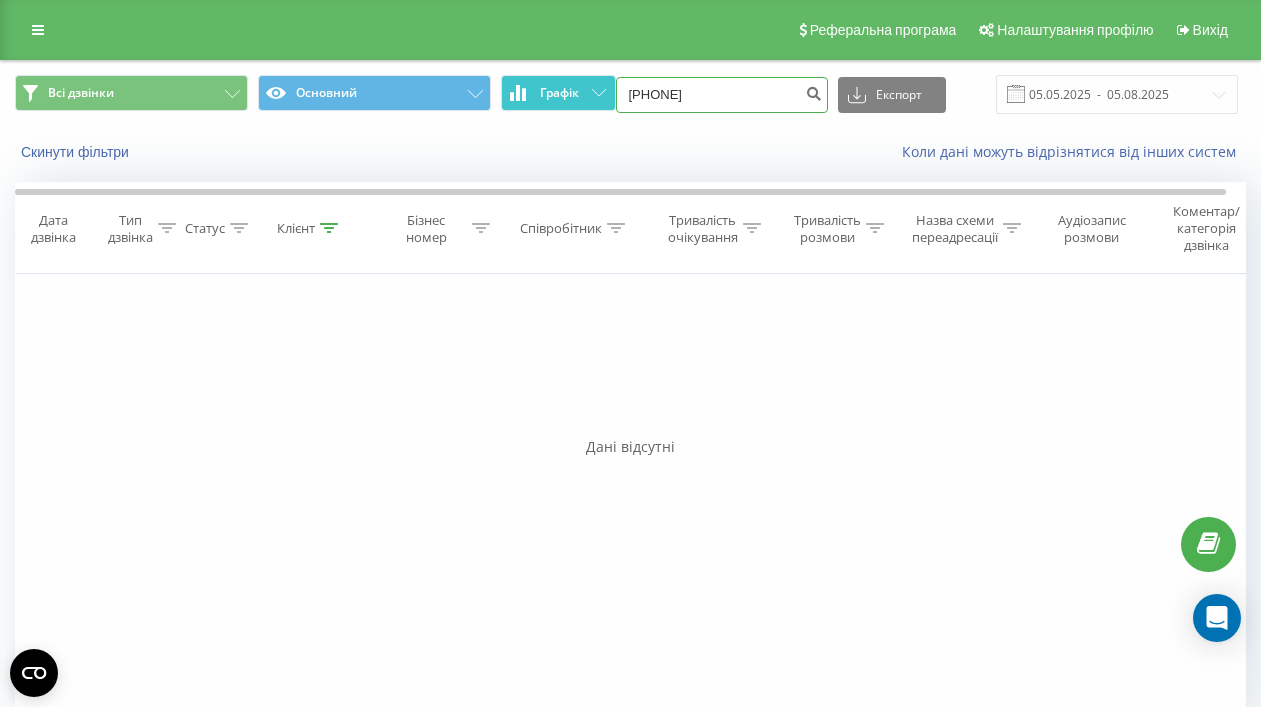 drag, startPoint x: 758, startPoint y: 94, endPoint x: 613, endPoint y: 75, distance: 146.23953 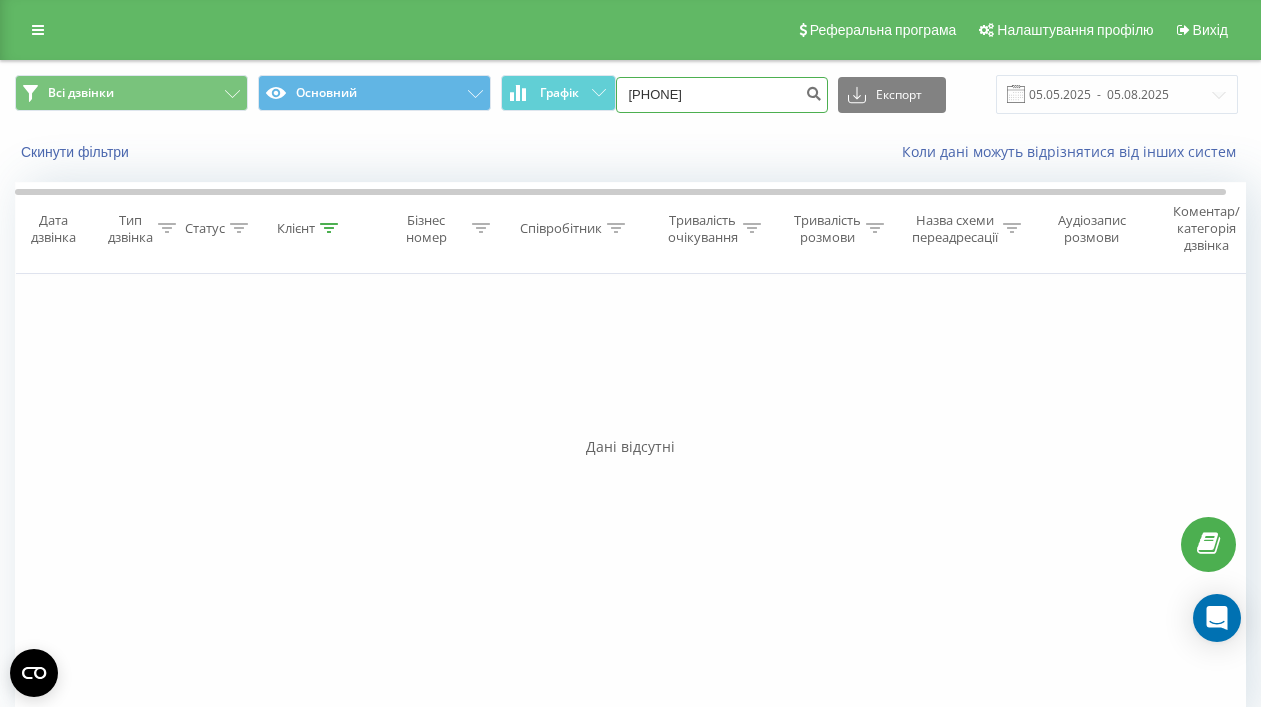 paste on "(093) 900 05 96" 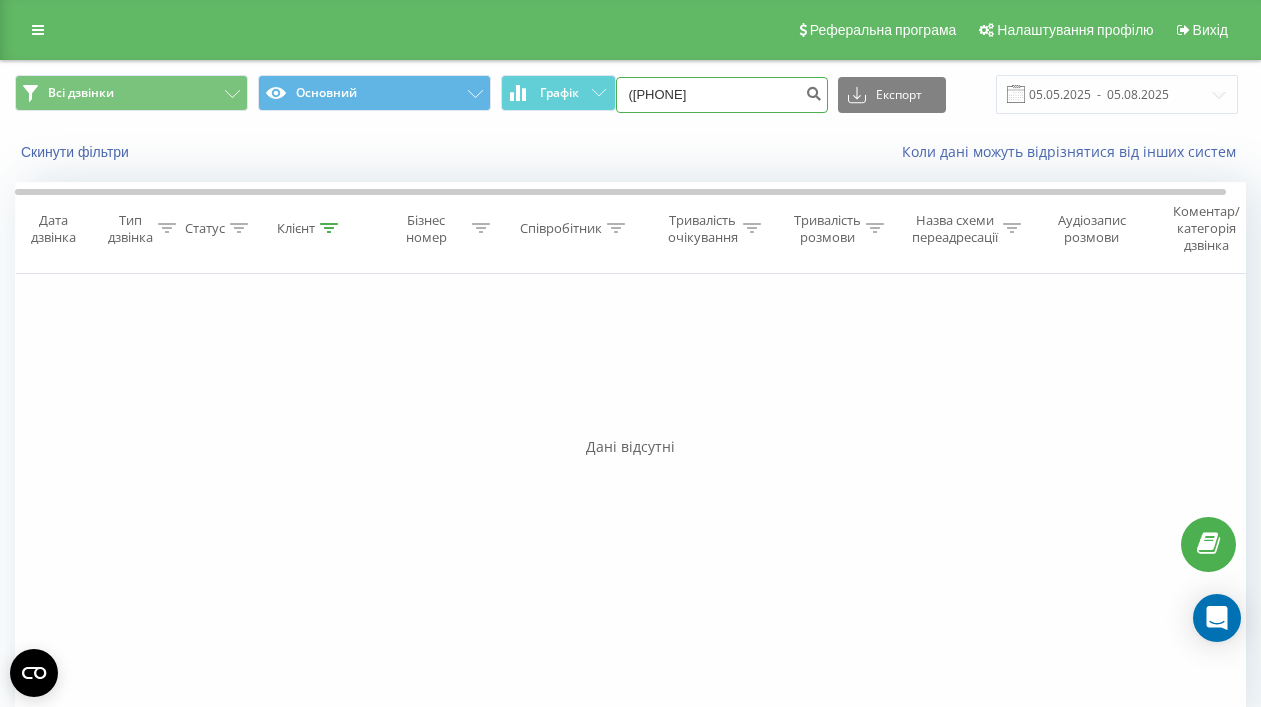 click on "(093) 900 05 96" at bounding box center (722, 95) 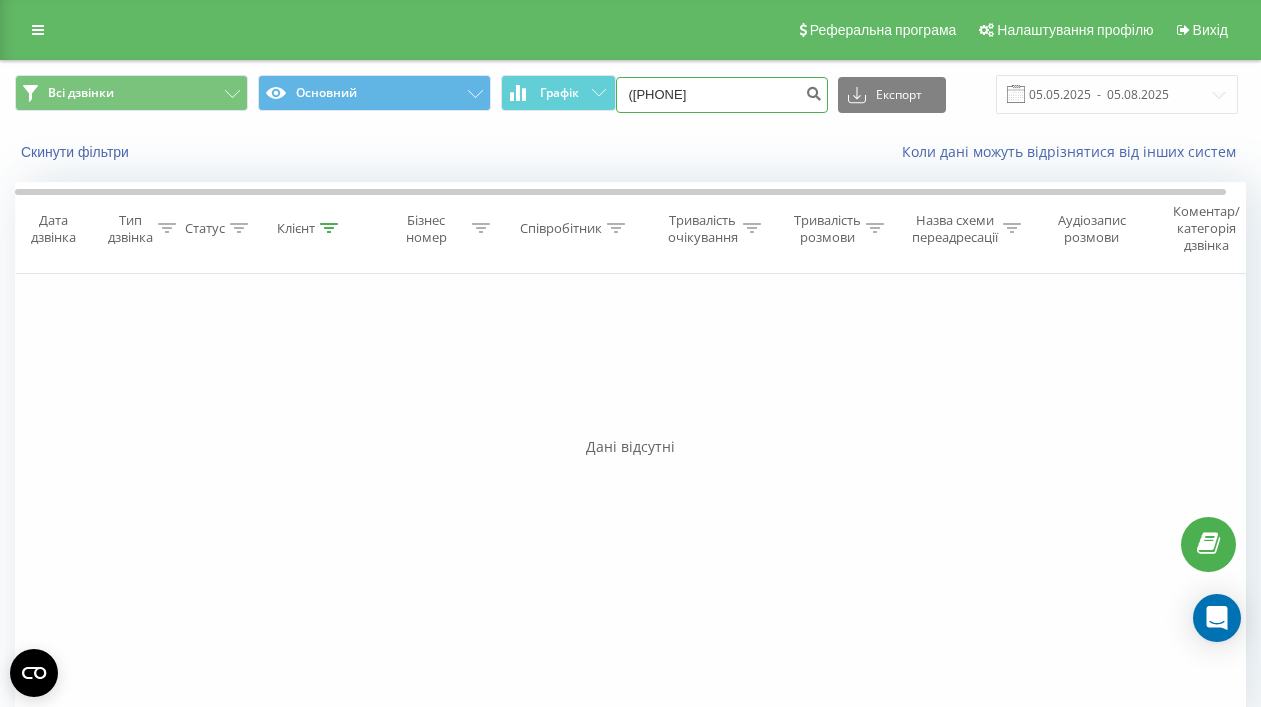click on "(093 900 05 96" at bounding box center [722, 95] 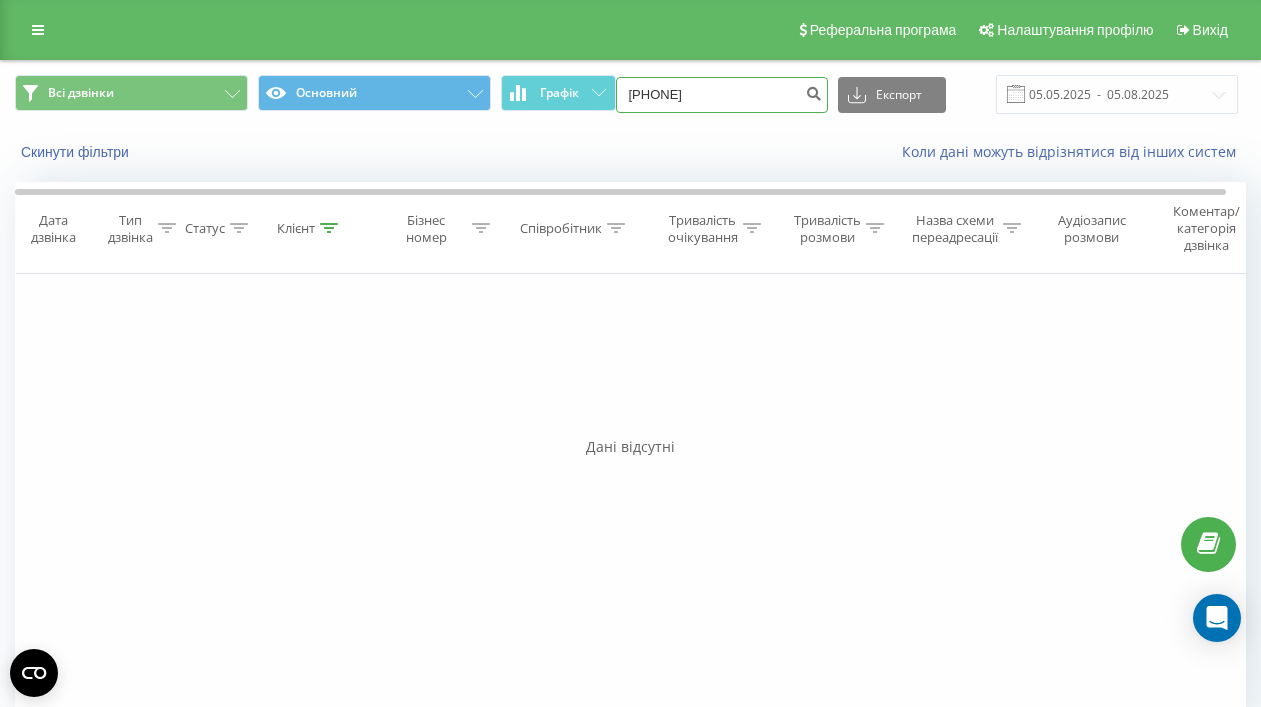 type on "093 900 05 96" 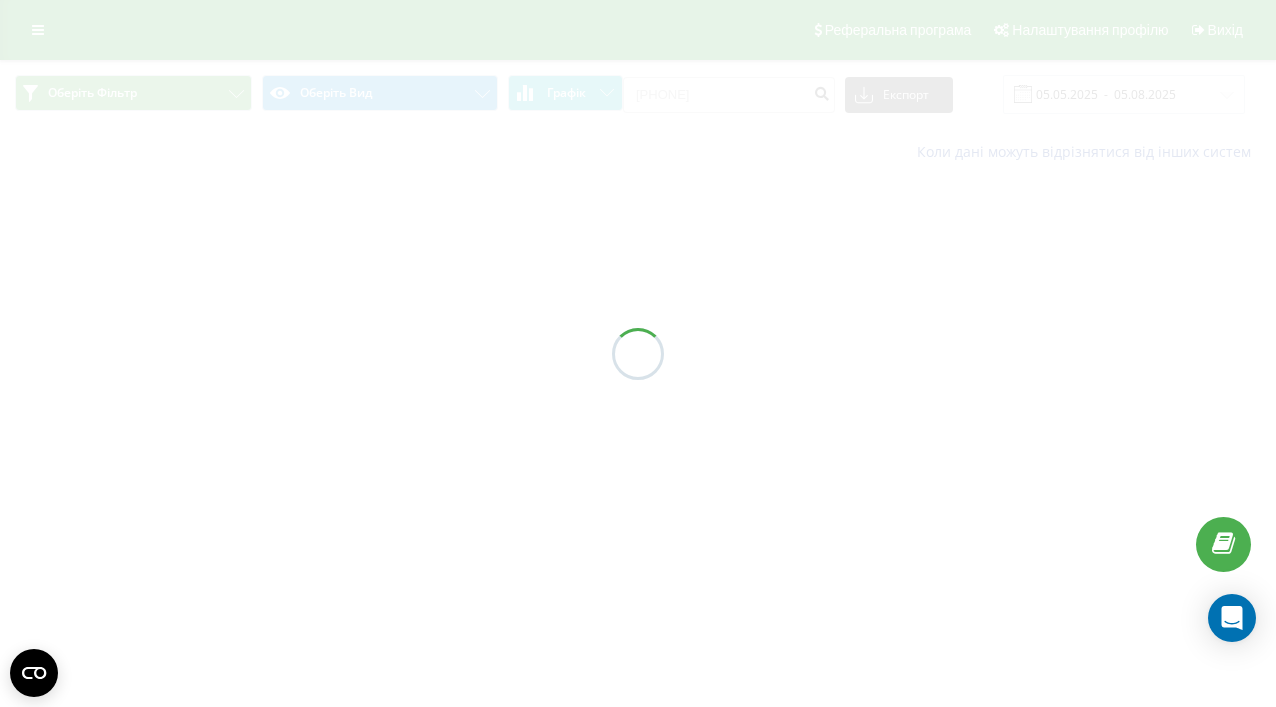 scroll, scrollTop: 0, scrollLeft: 0, axis: both 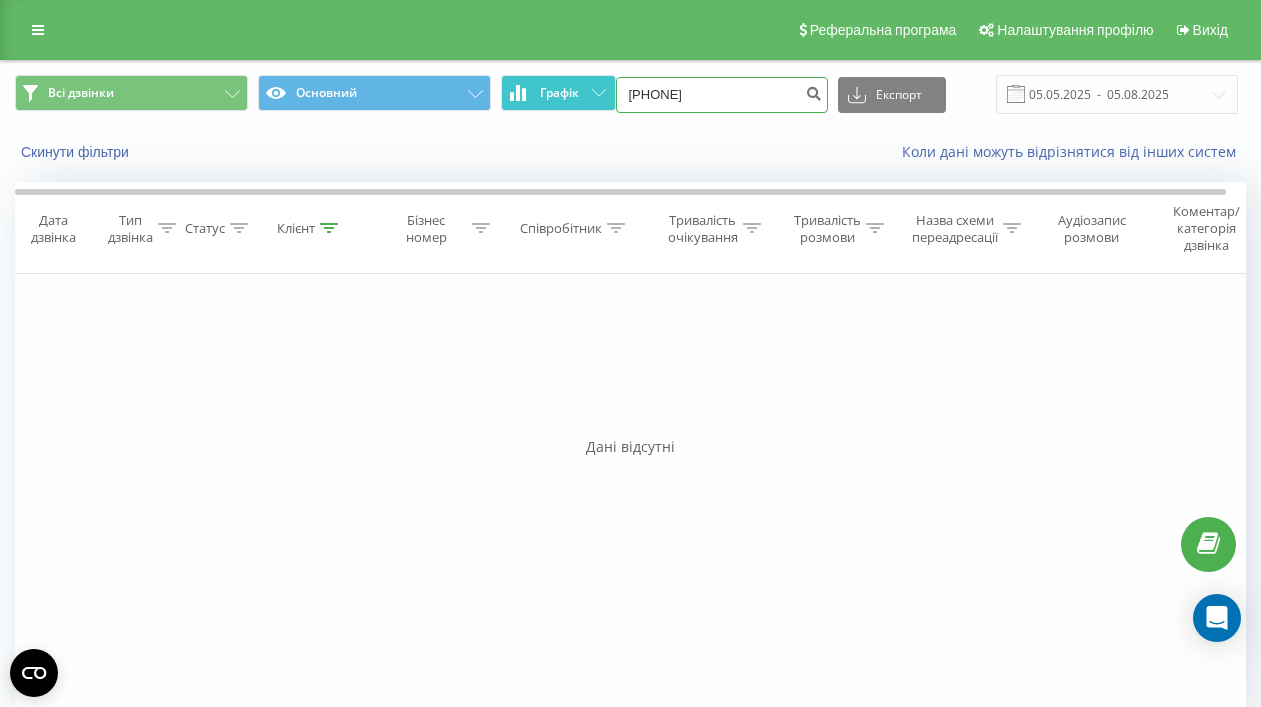 drag, startPoint x: 760, startPoint y: 93, endPoint x: 554, endPoint y: 76, distance: 206.70027 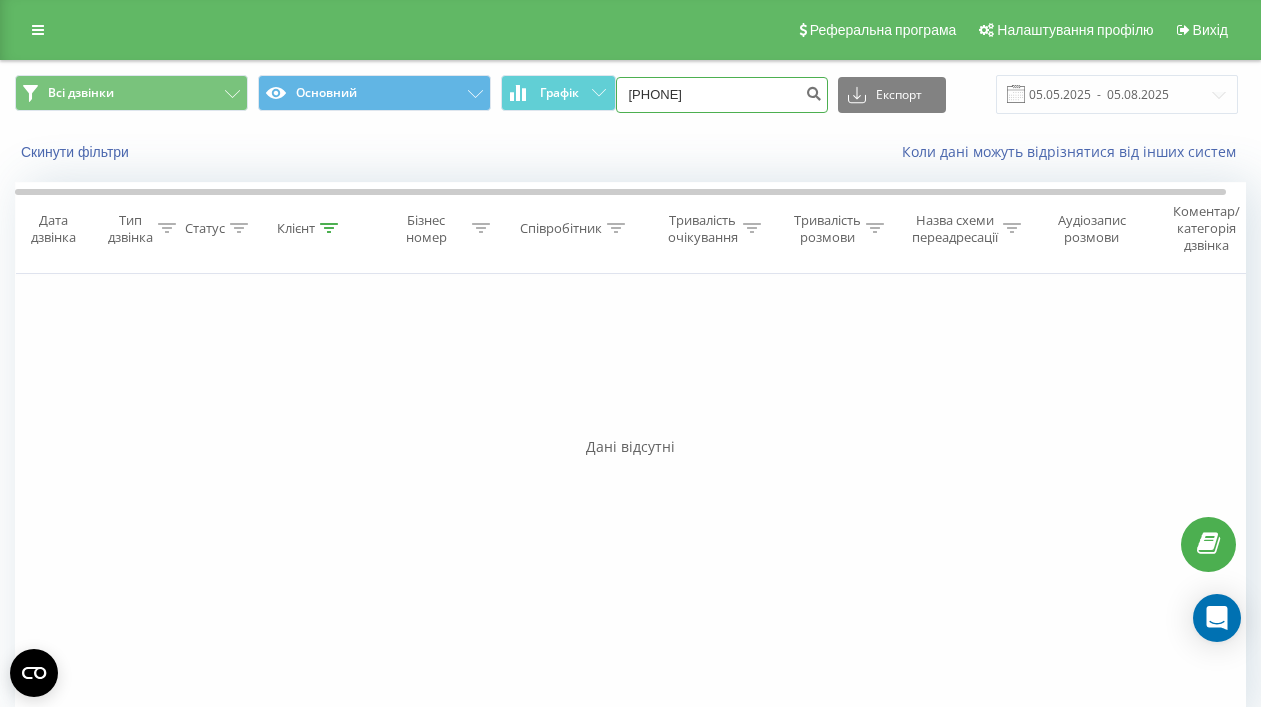 paste on "[PHONE]" 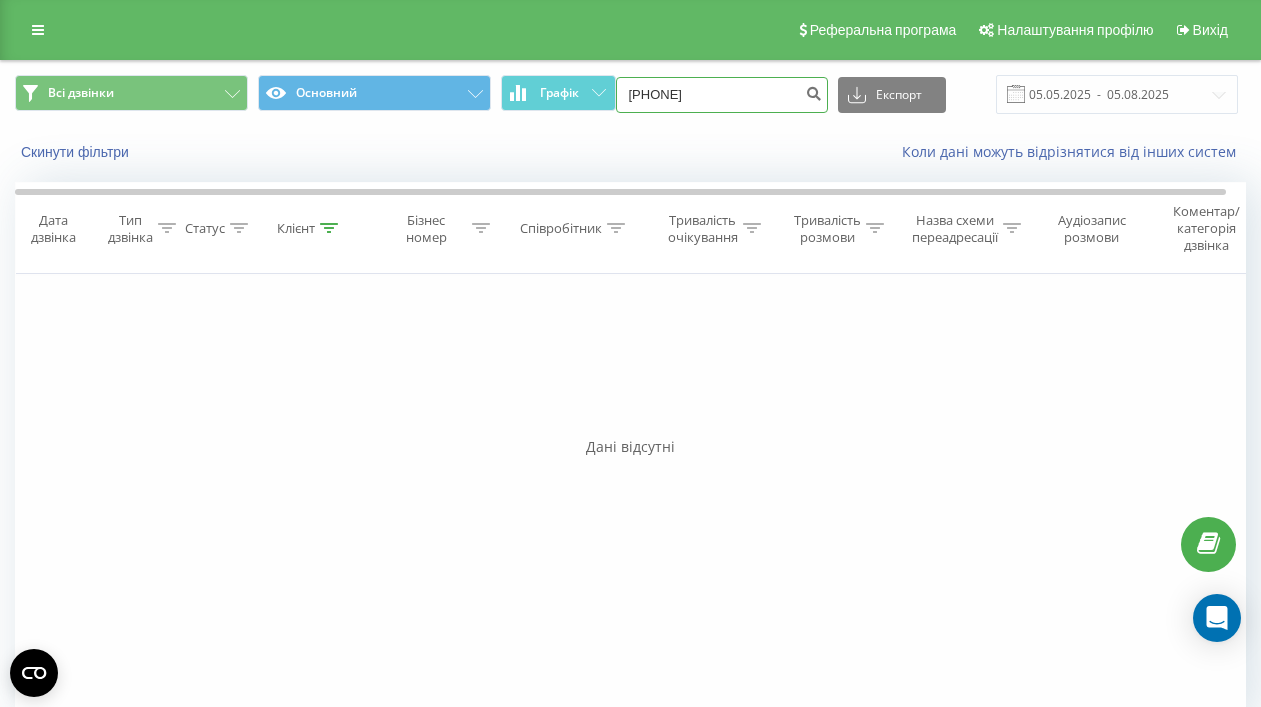 click on "[PHONE]" at bounding box center [722, 95] 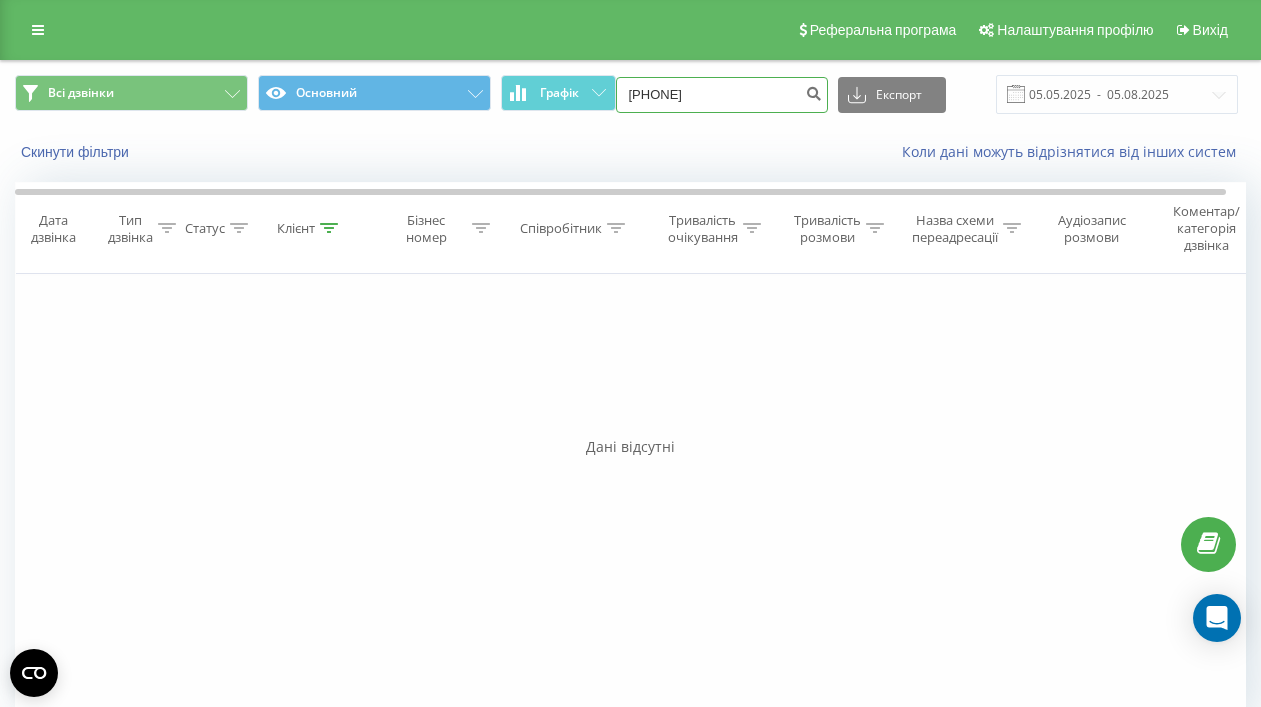 click on "[PHONE]" at bounding box center [722, 95] 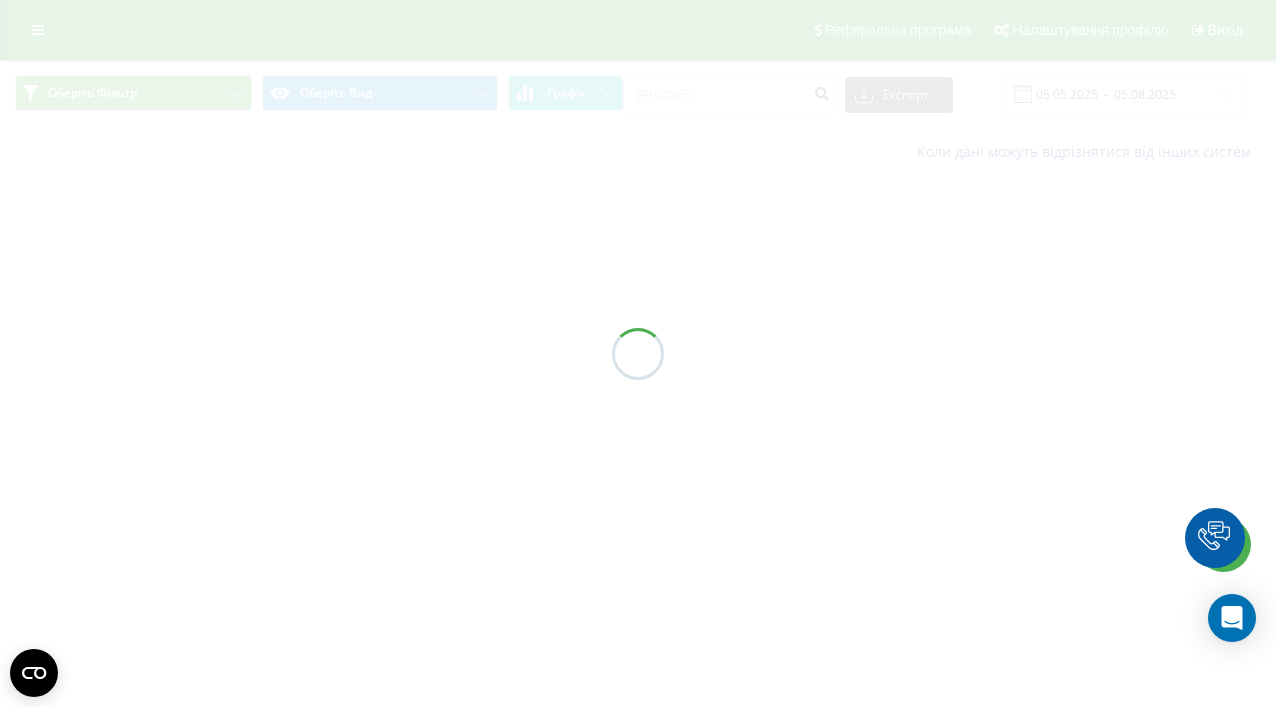 scroll, scrollTop: 0, scrollLeft: 0, axis: both 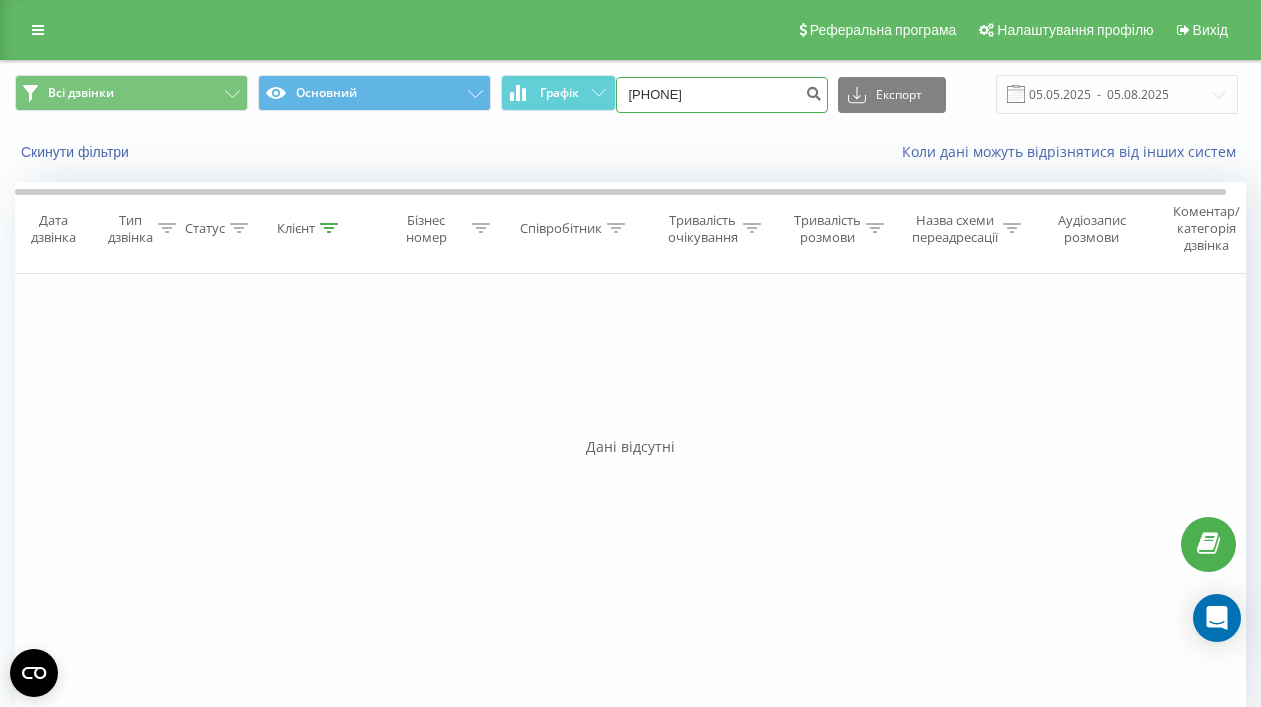 drag, startPoint x: 740, startPoint y: 94, endPoint x: 626, endPoint y: 91, distance: 114.03947 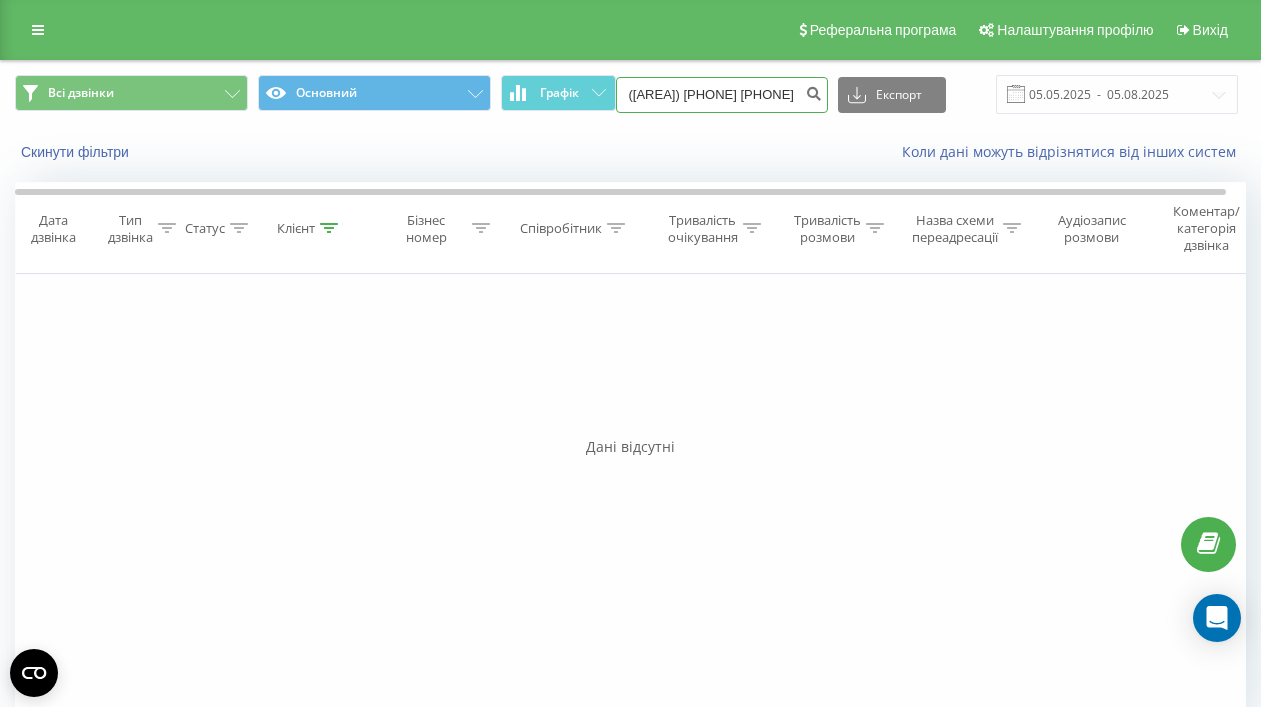 click on "(063) 880 70 27" at bounding box center (722, 95) 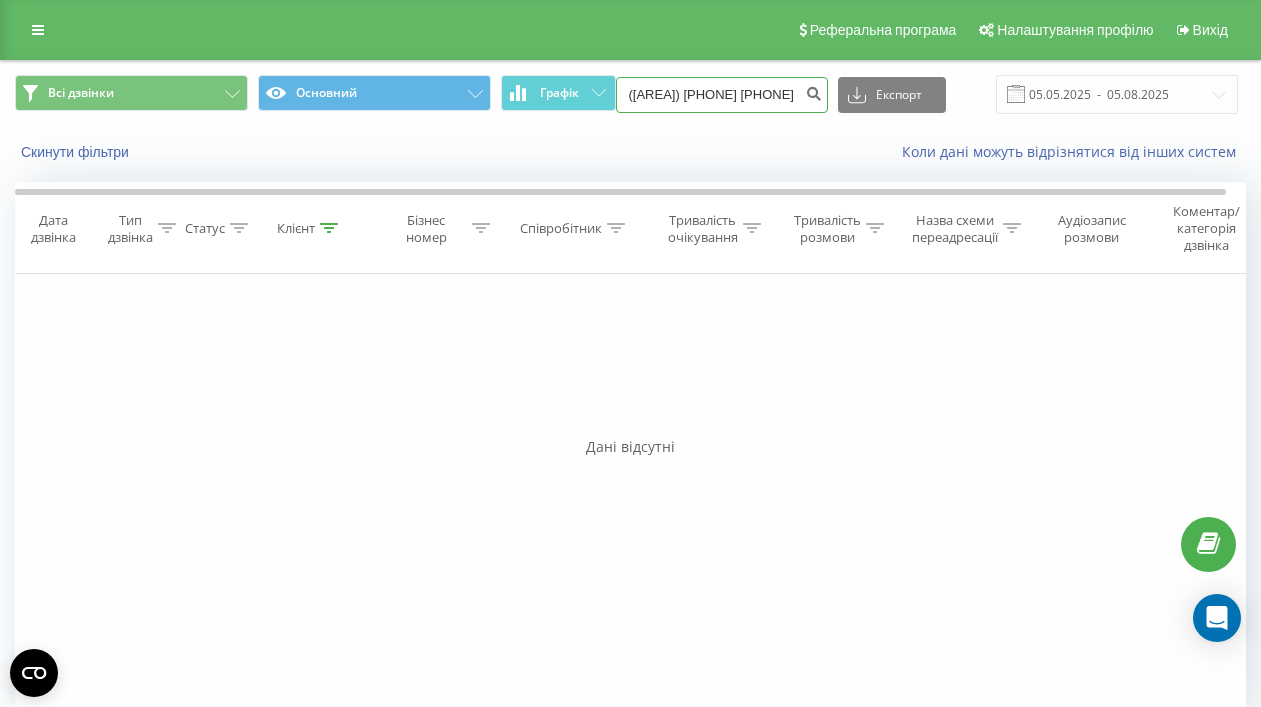 click on "(063880 70 27" at bounding box center (722, 95) 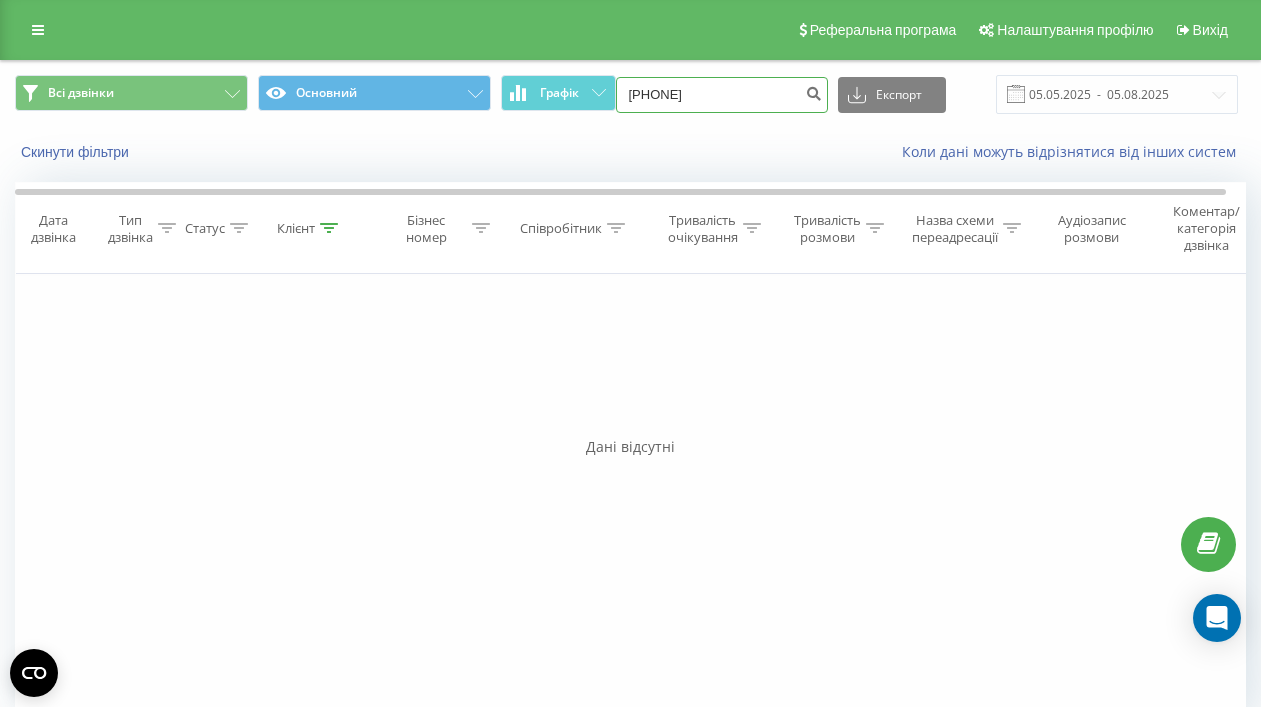 type on "063880 70 27" 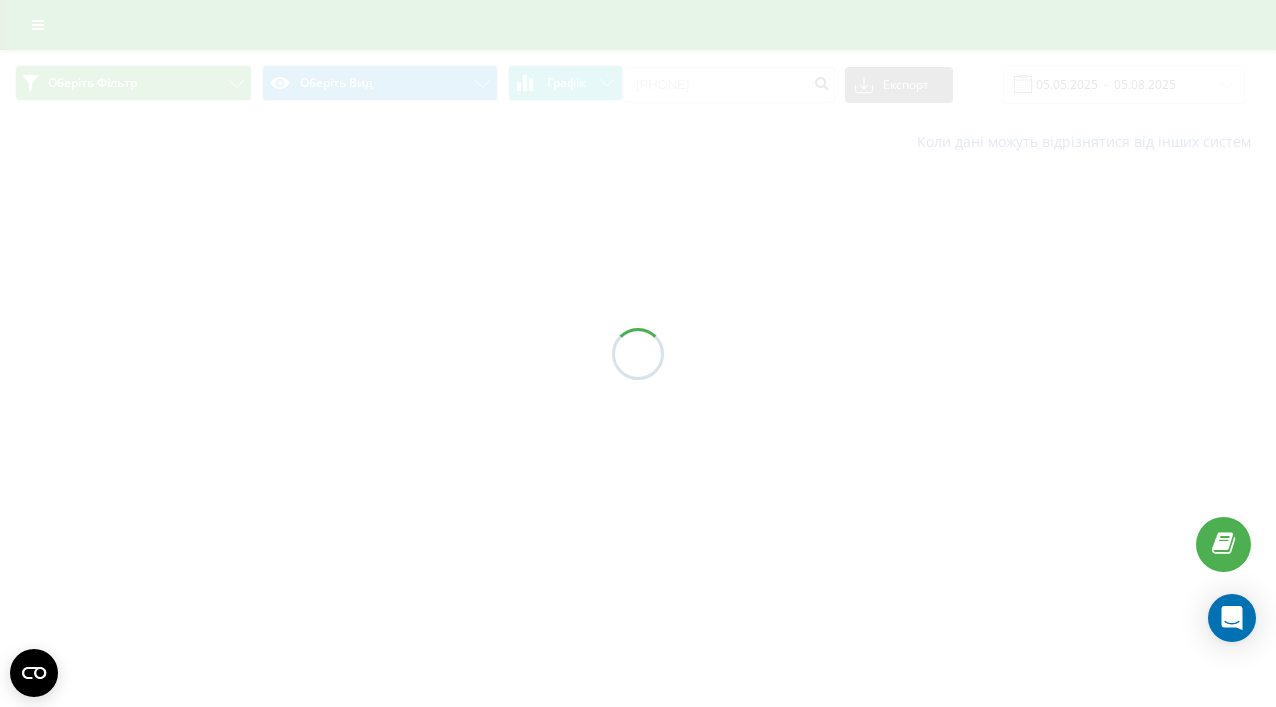scroll, scrollTop: 0, scrollLeft: 0, axis: both 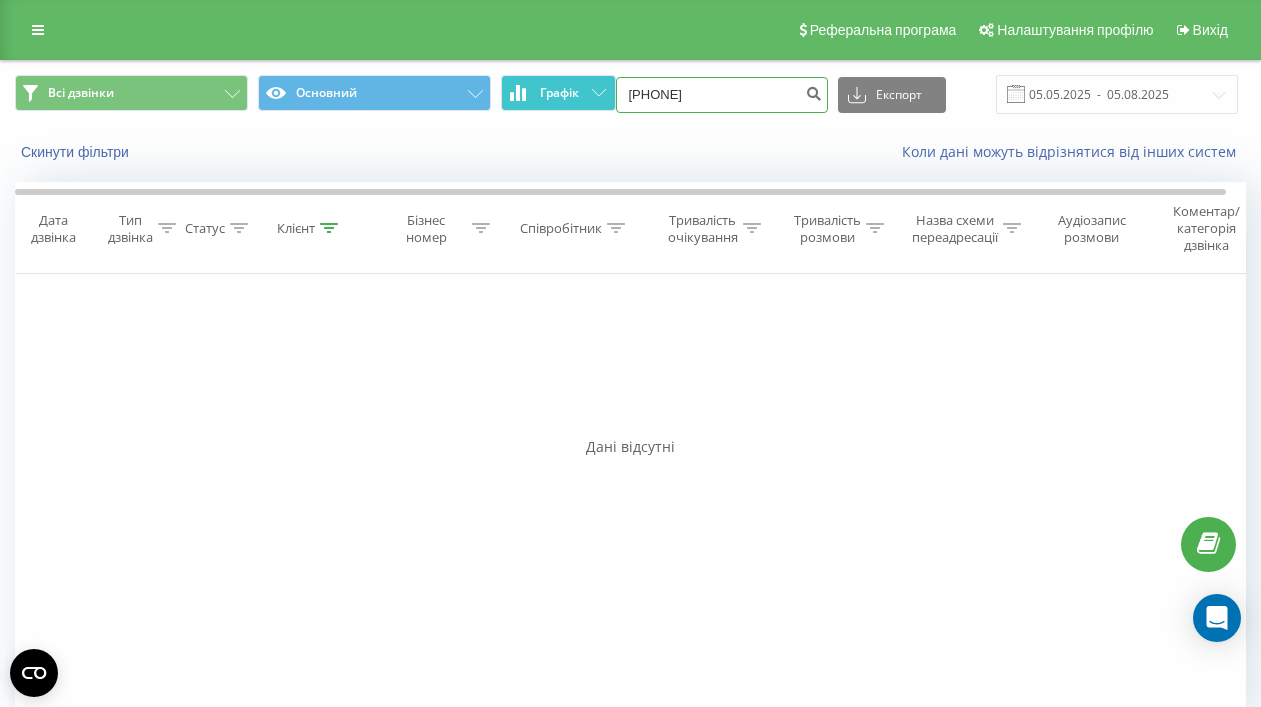 drag, startPoint x: 741, startPoint y: 95, endPoint x: 543, endPoint y: 87, distance: 198.16154 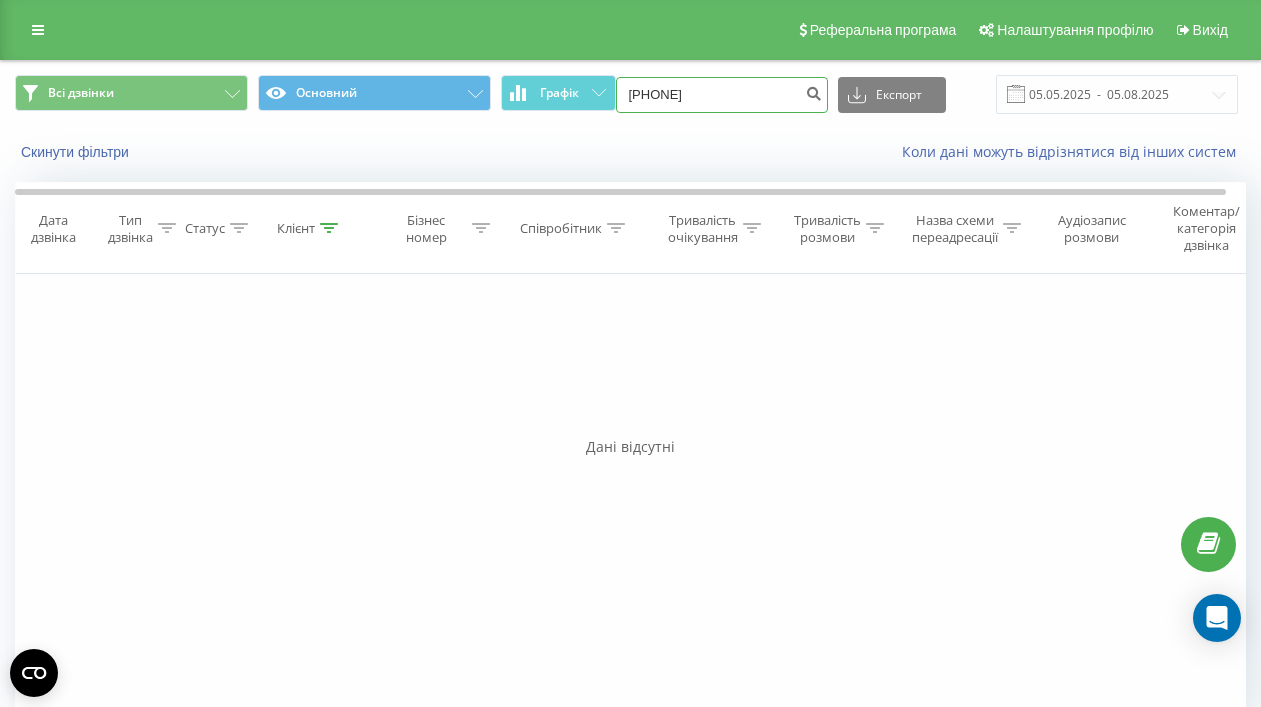 click on "(093) 130 83 40" at bounding box center [722, 95] 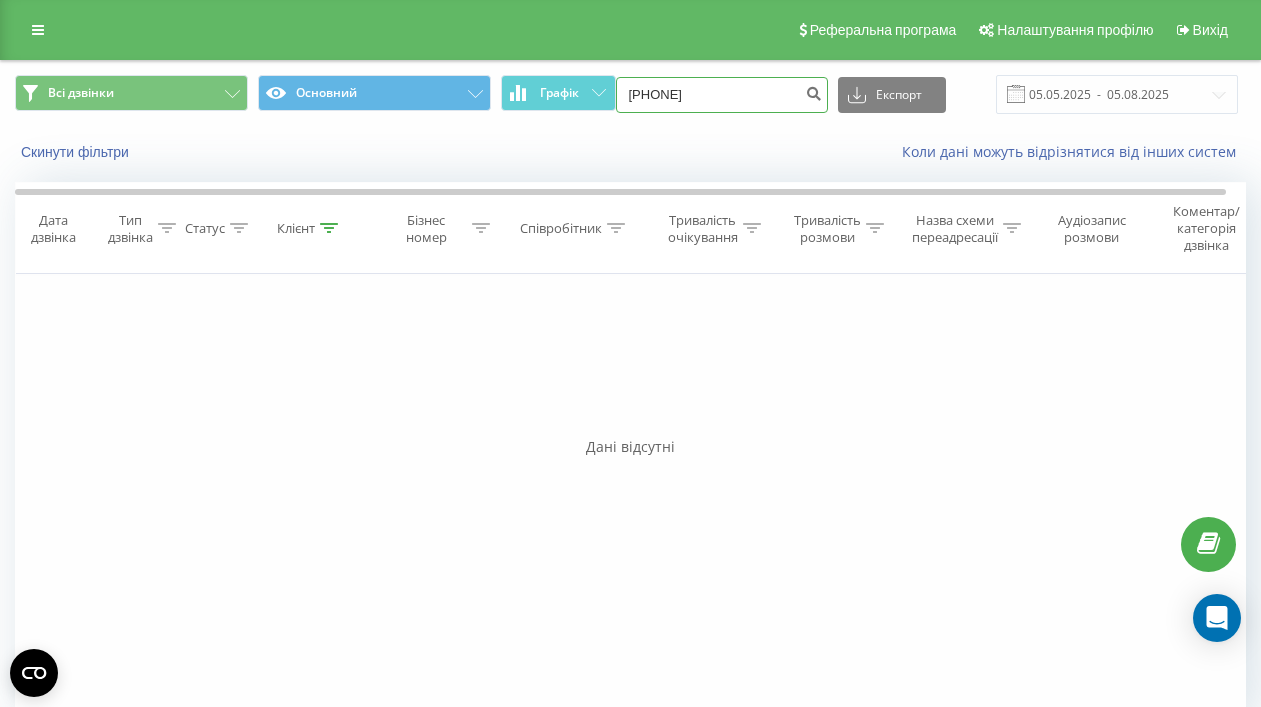 click on "(093 130 83 40" at bounding box center [722, 95] 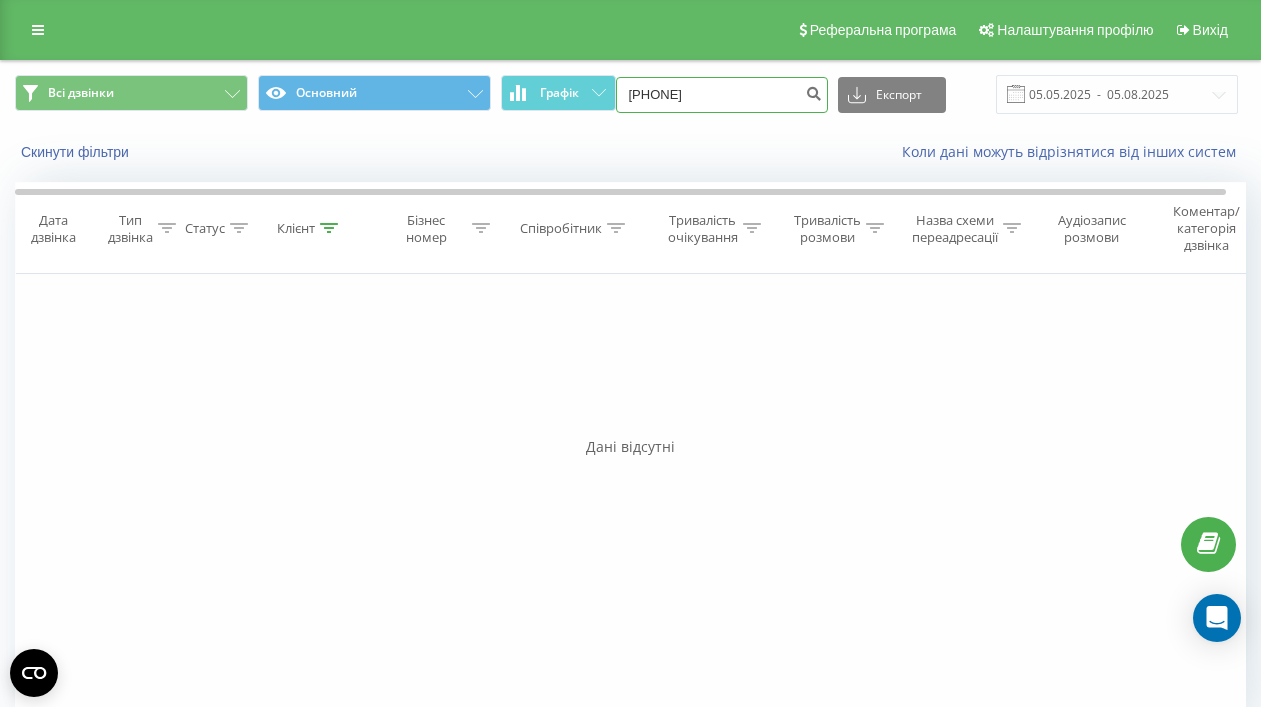 type on "093 130 83 40" 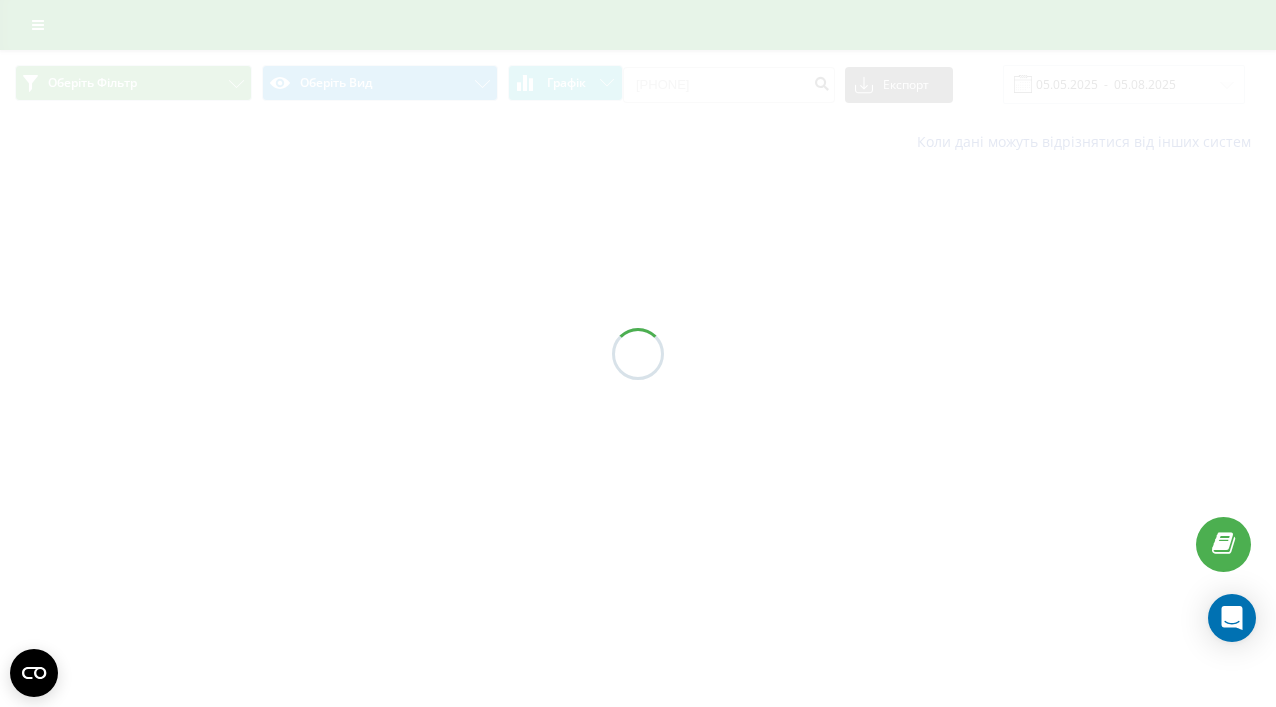 scroll, scrollTop: 0, scrollLeft: 0, axis: both 